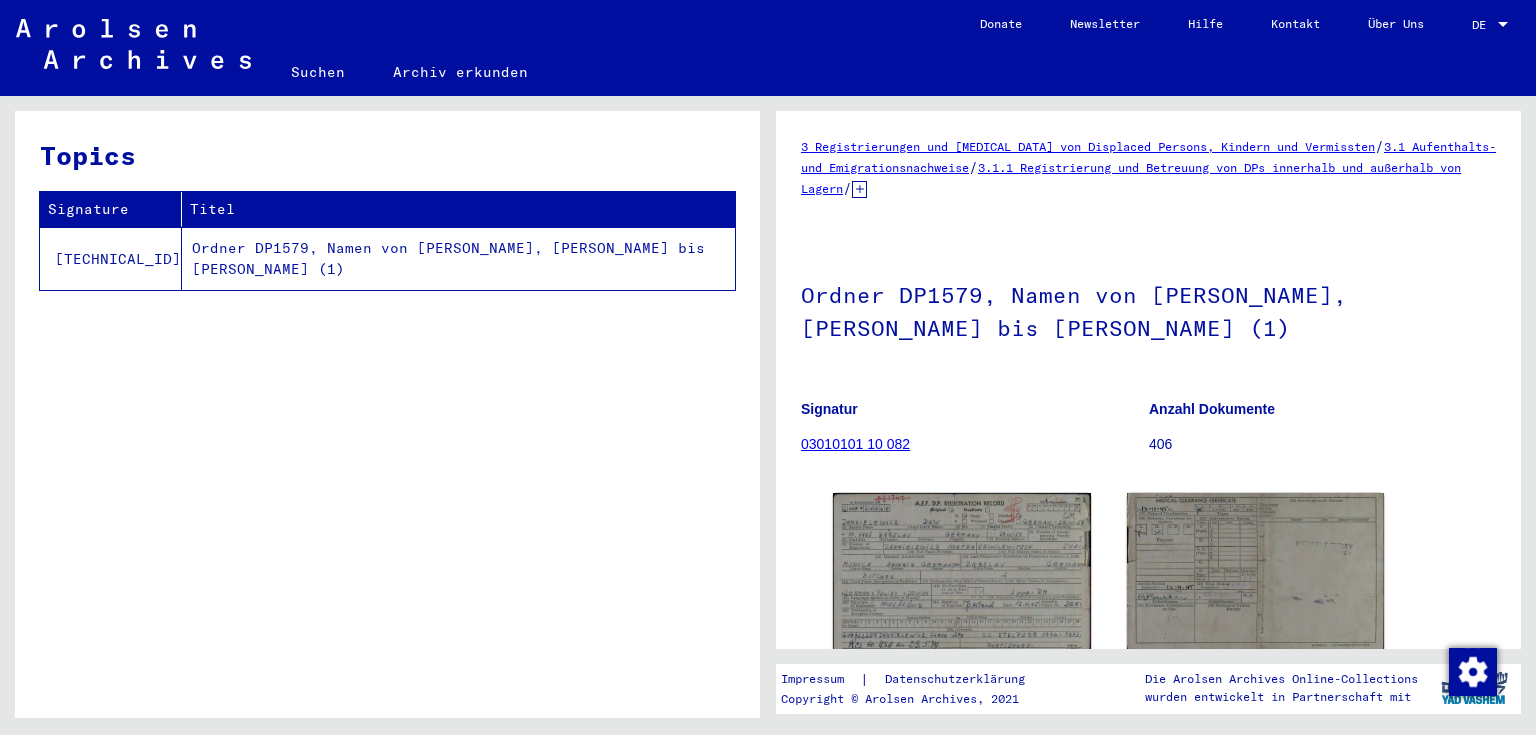scroll, scrollTop: 0, scrollLeft: 0, axis: both 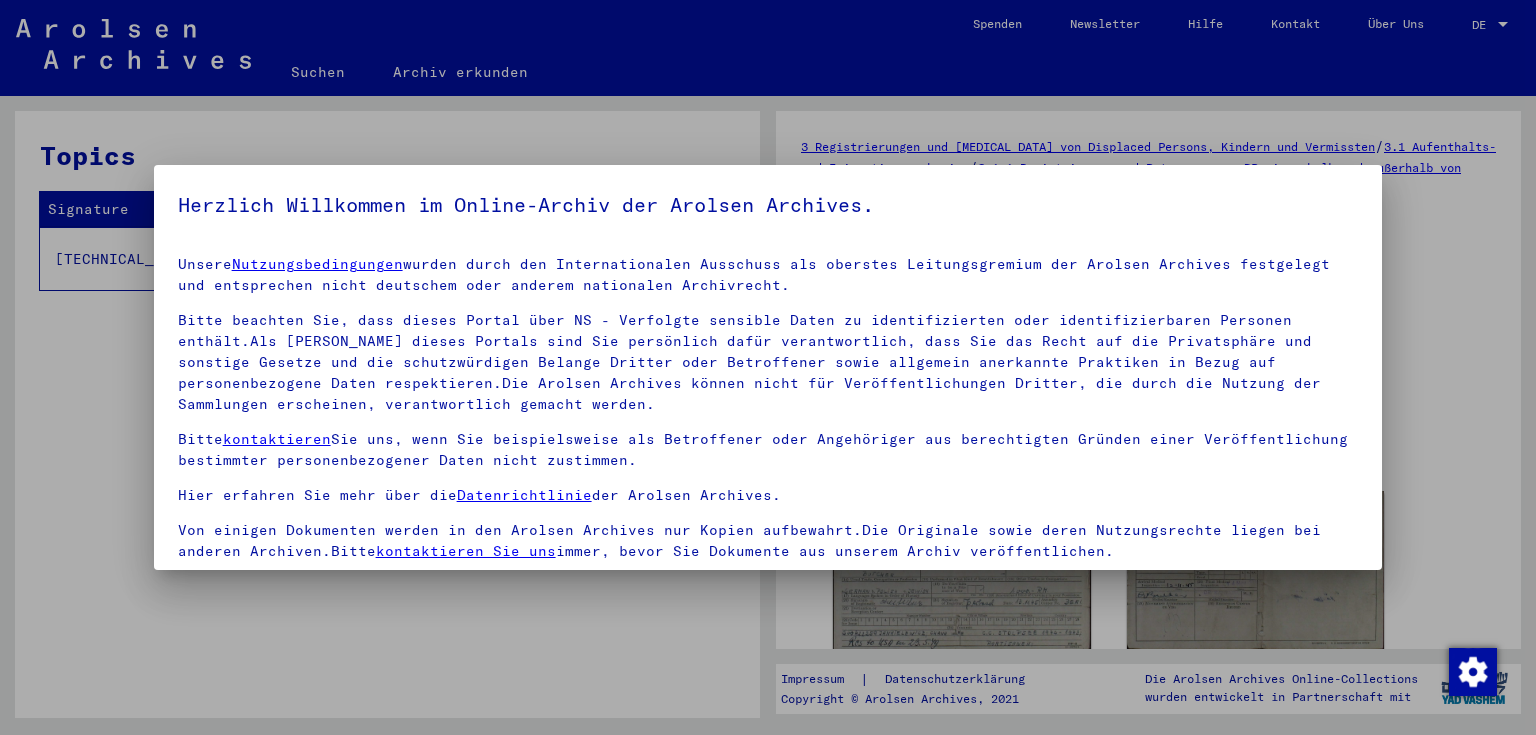click at bounding box center (768, 367) 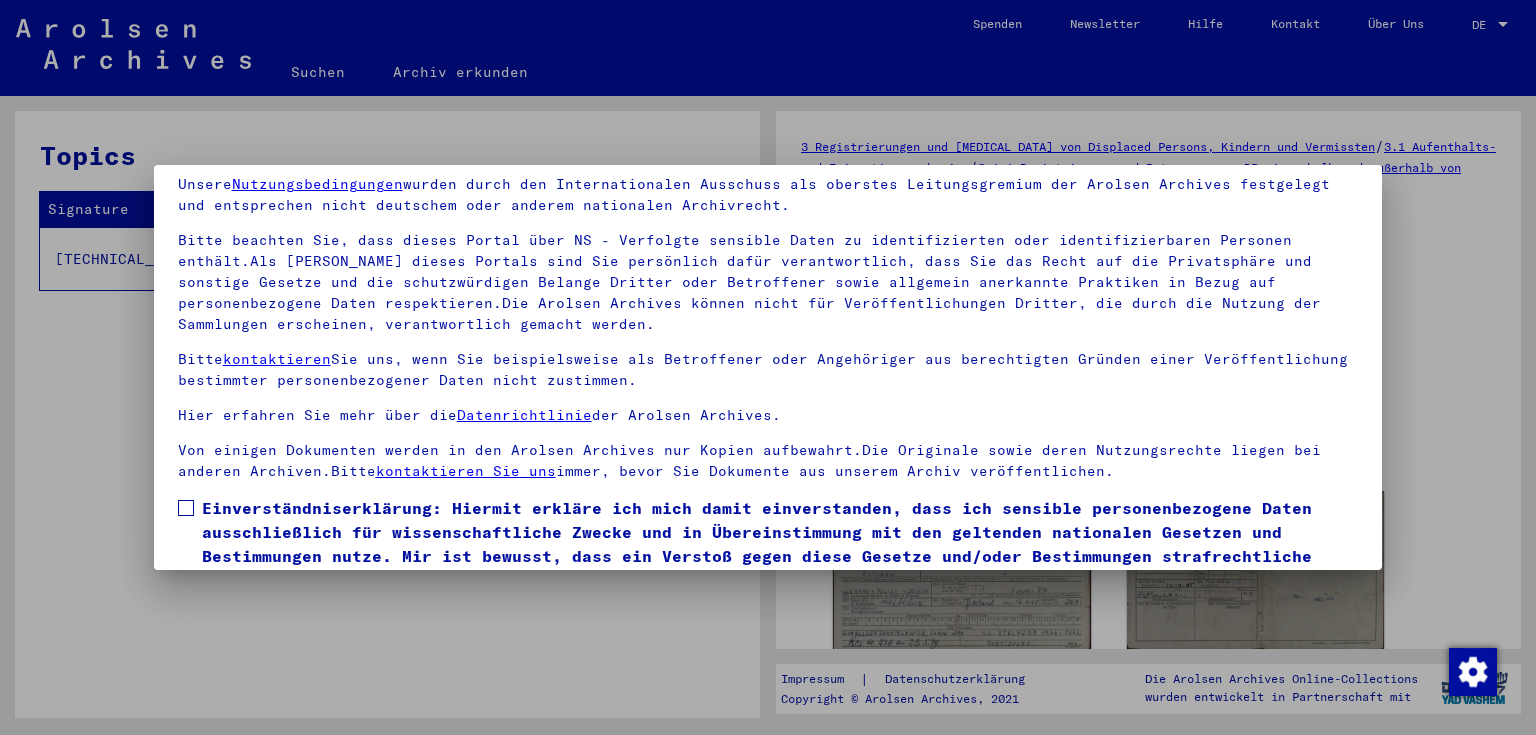 scroll, scrollTop: 173, scrollLeft: 0, axis: vertical 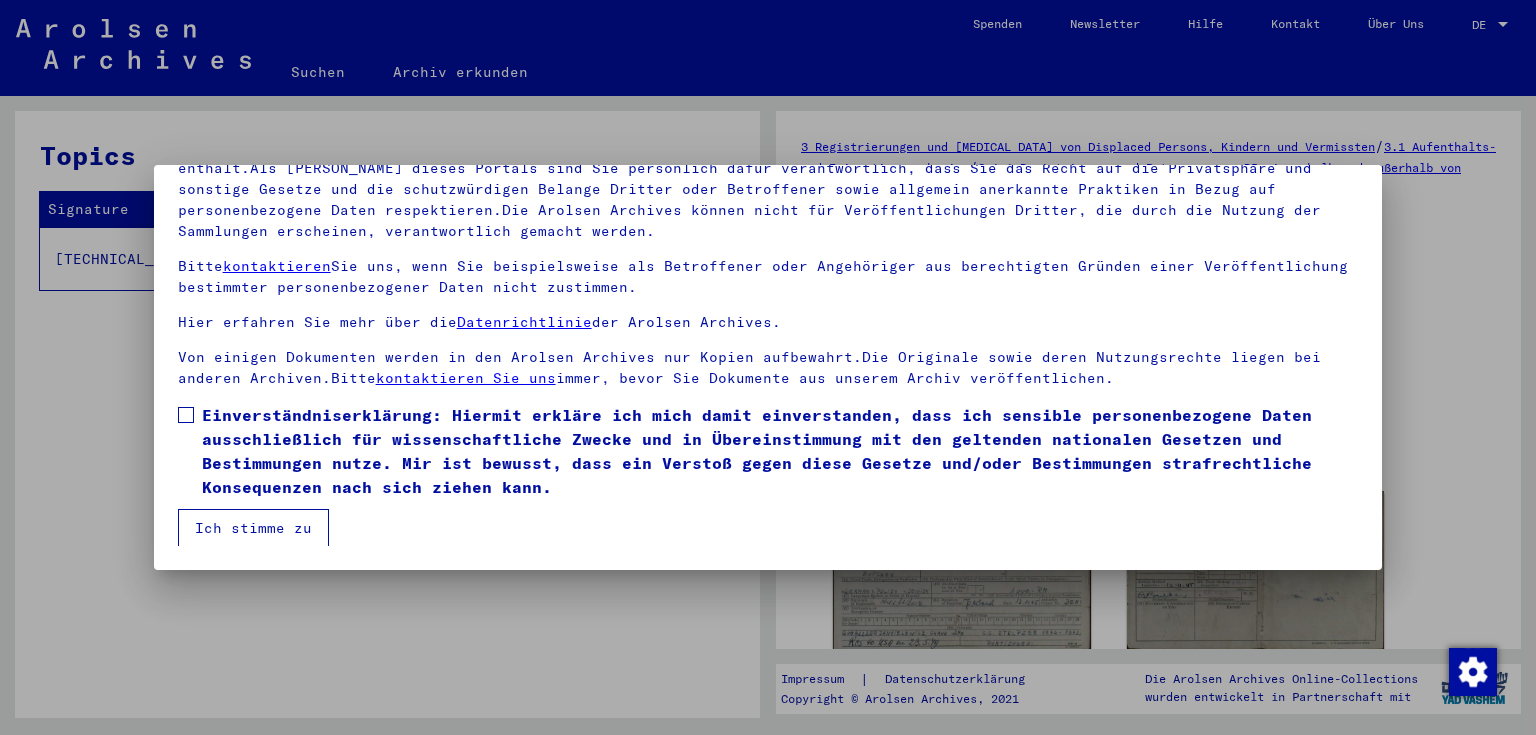 click on "Einverständniserklärung: Hiermit erkläre ich mich damit einverstanden, dass ich sensible personenbezogene Daten ausschließlich für wissenschaftliche Zwecke und in Übereinstimmung mit den geltenden nationalen Gesetzen und Bestimmungen nutze. Mir ist bewusst, dass ein Verstoß gegen diese Gesetze und/oder Bestimmungen strafrechtliche Konsequenzen nach sich ziehen kann." at bounding box center [780, 451] 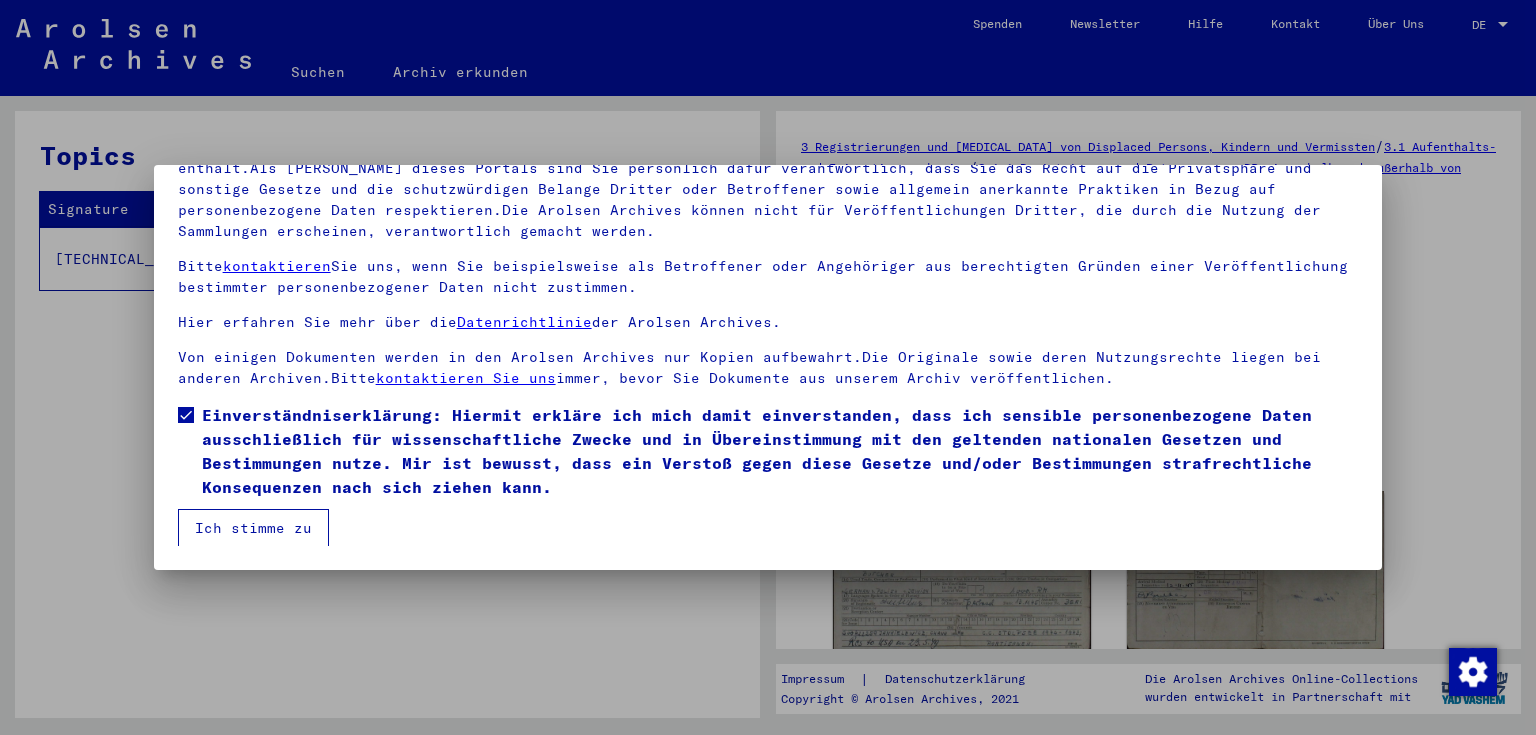 click on "Ich stimme zu" at bounding box center (253, 528) 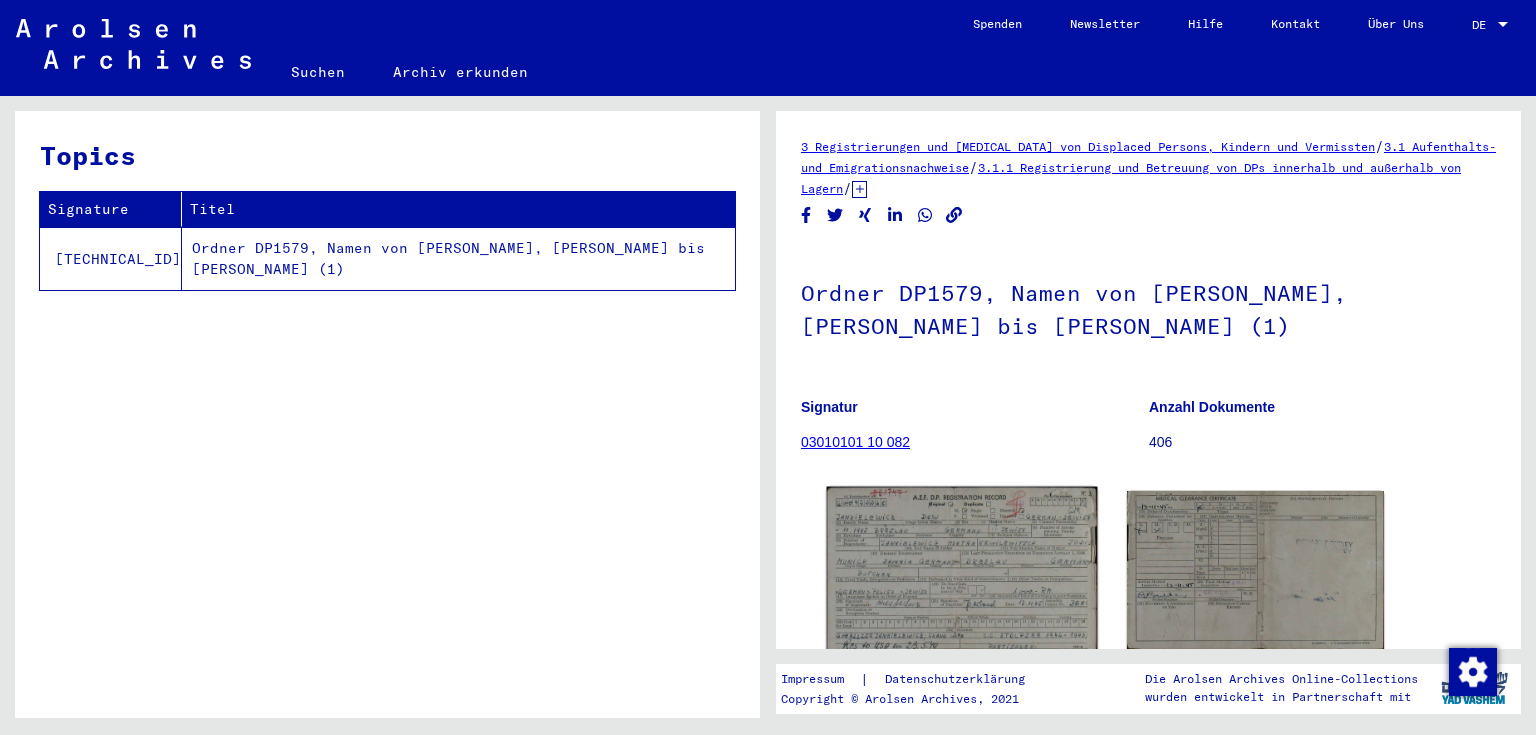 click 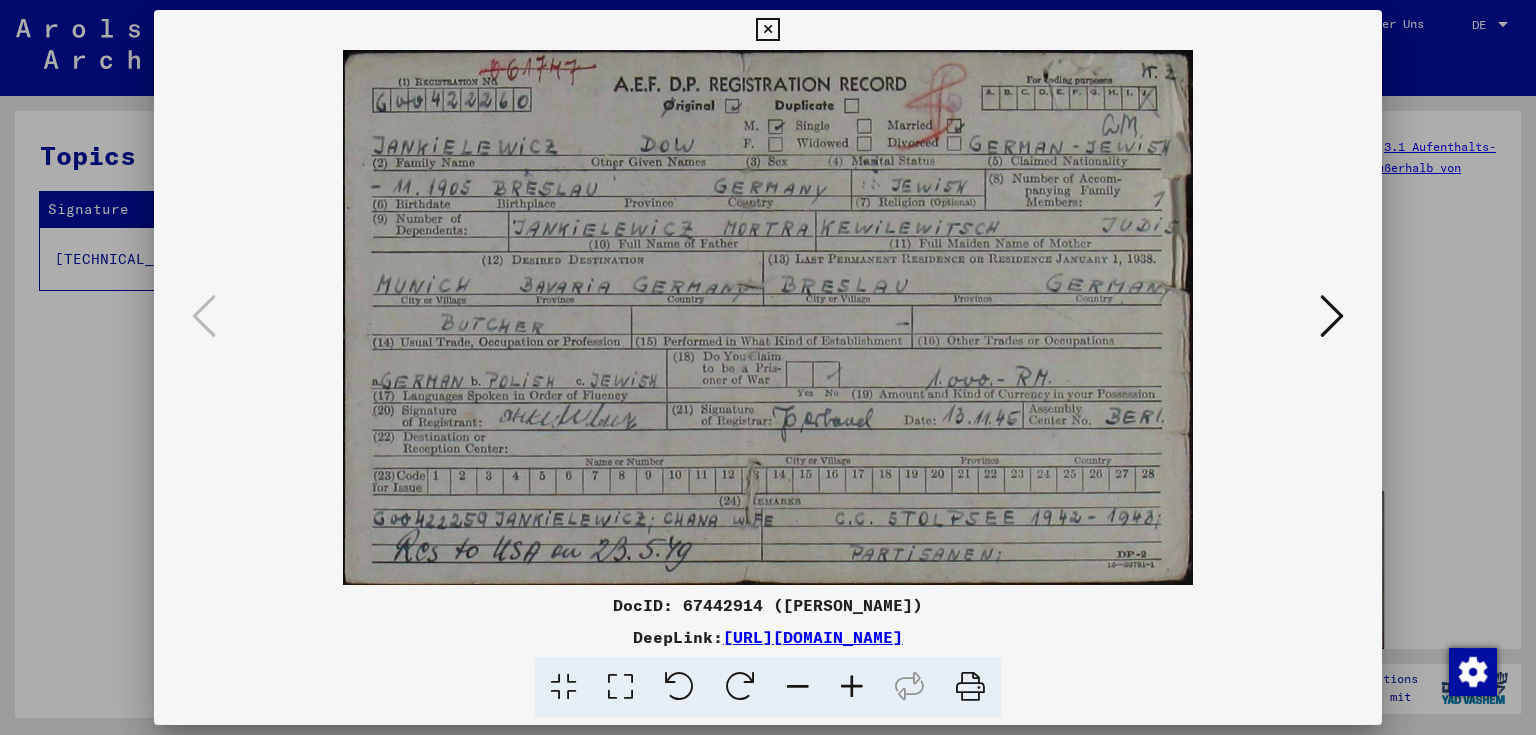 click at bounding box center [768, 367] 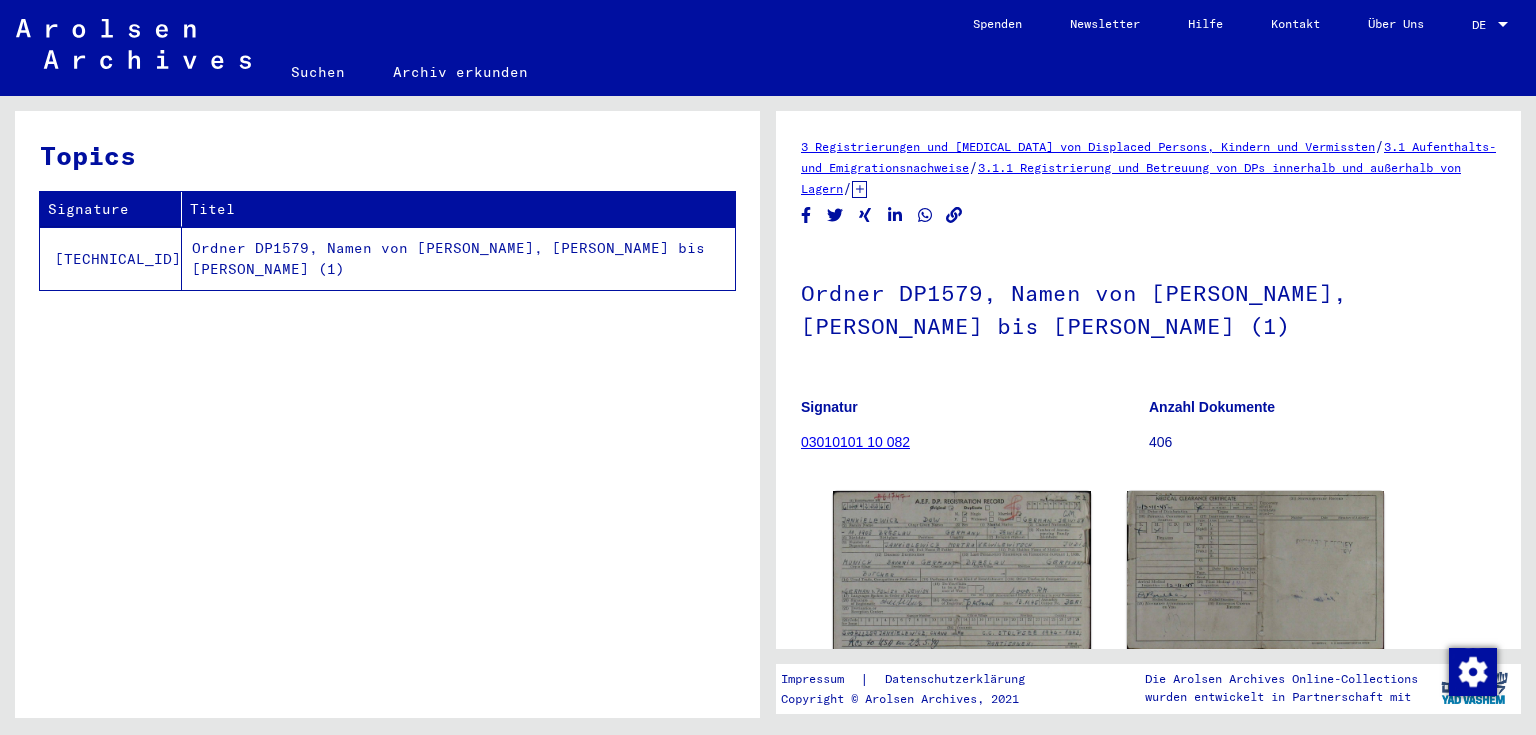 click on "Suchen" 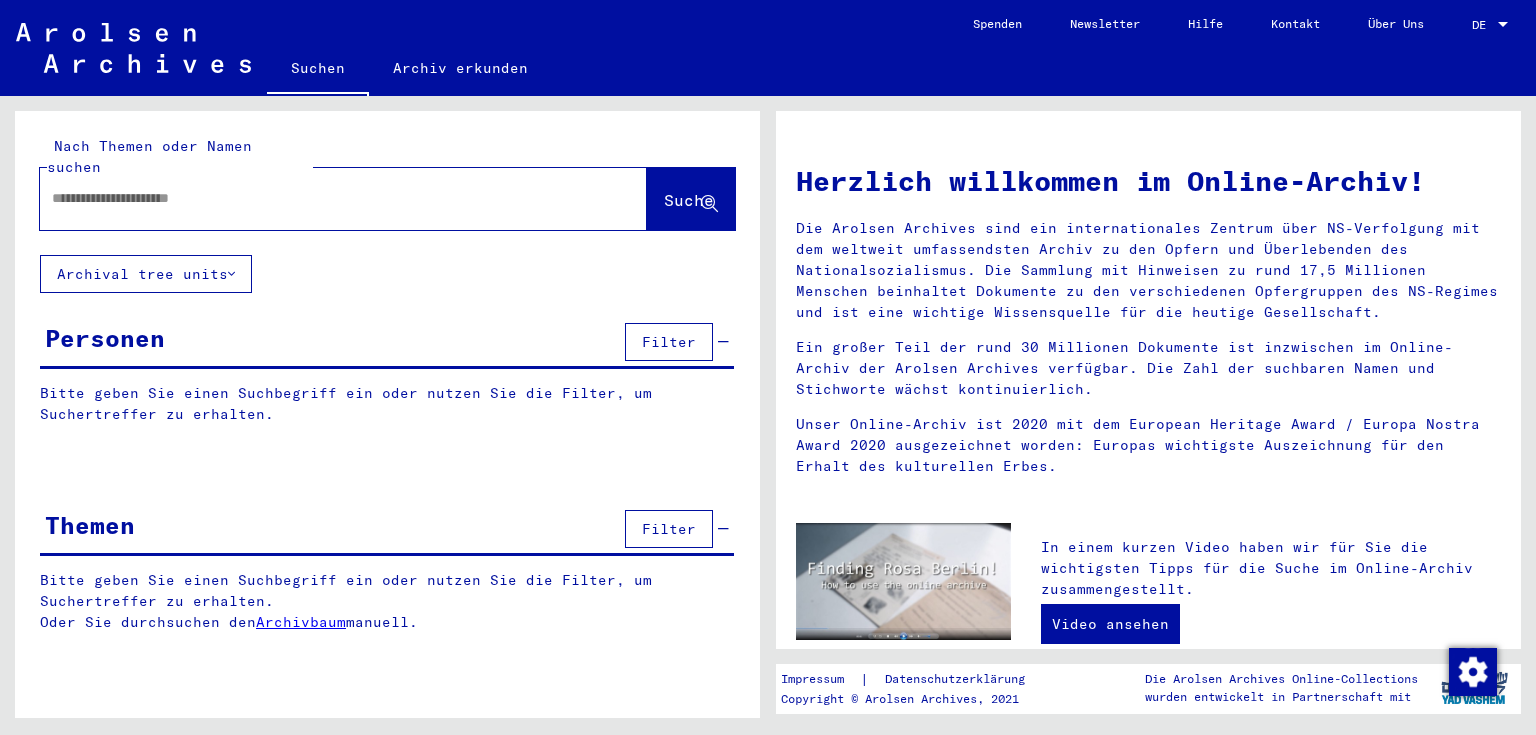 click at bounding box center [319, 198] 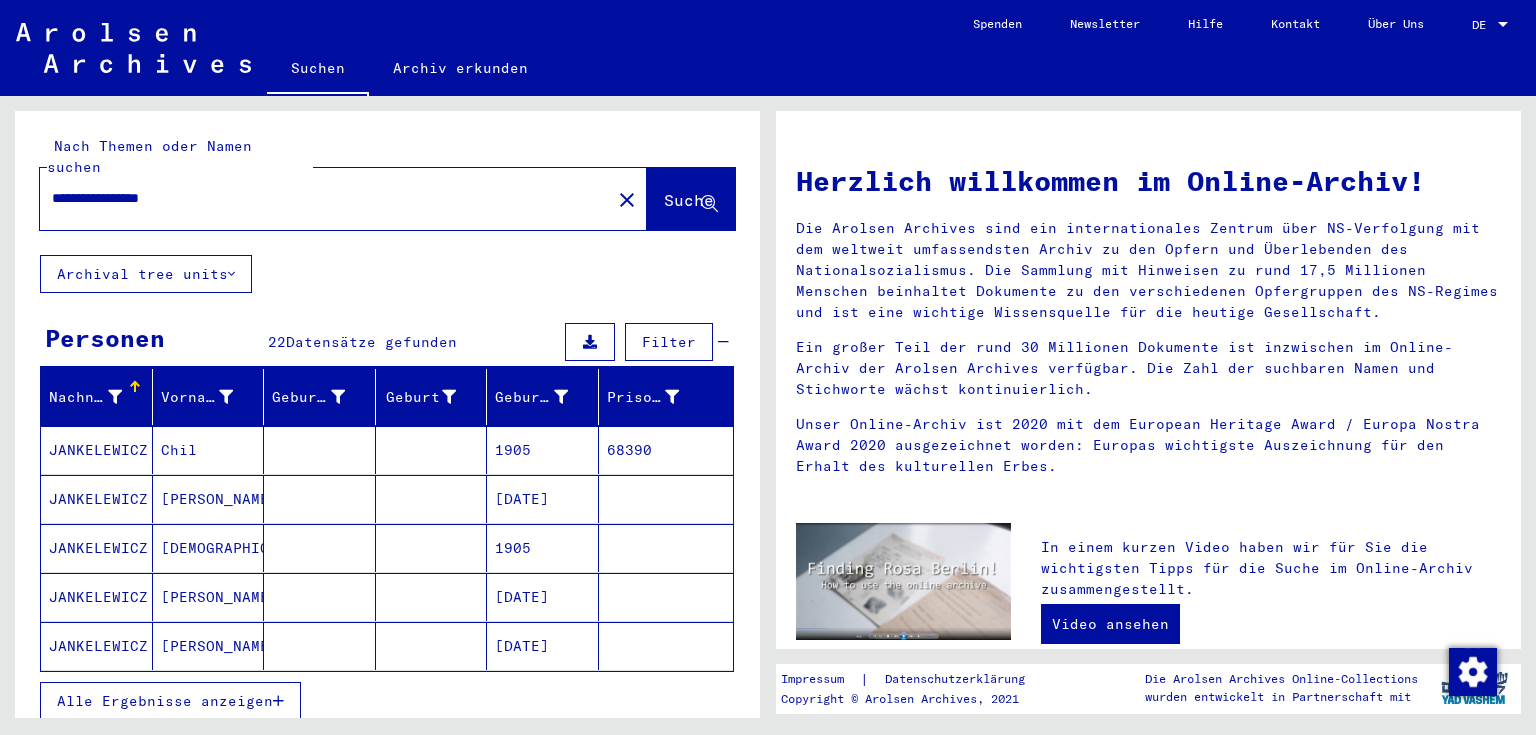 click on "Alle Ergebnisse anzeigen" at bounding box center [170, 701] 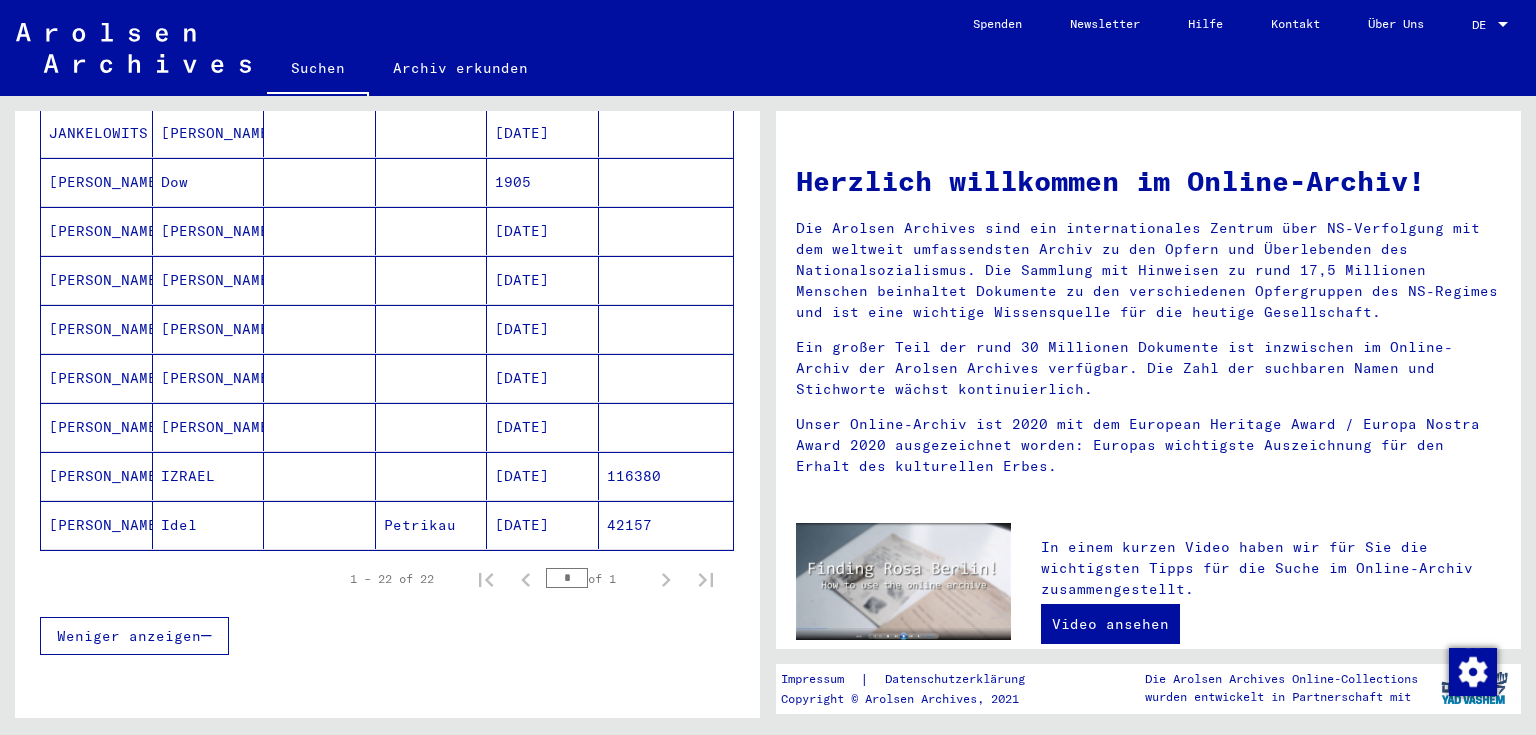 scroll, scrollTop: 960, scrollLeft: 0, axis: vertical 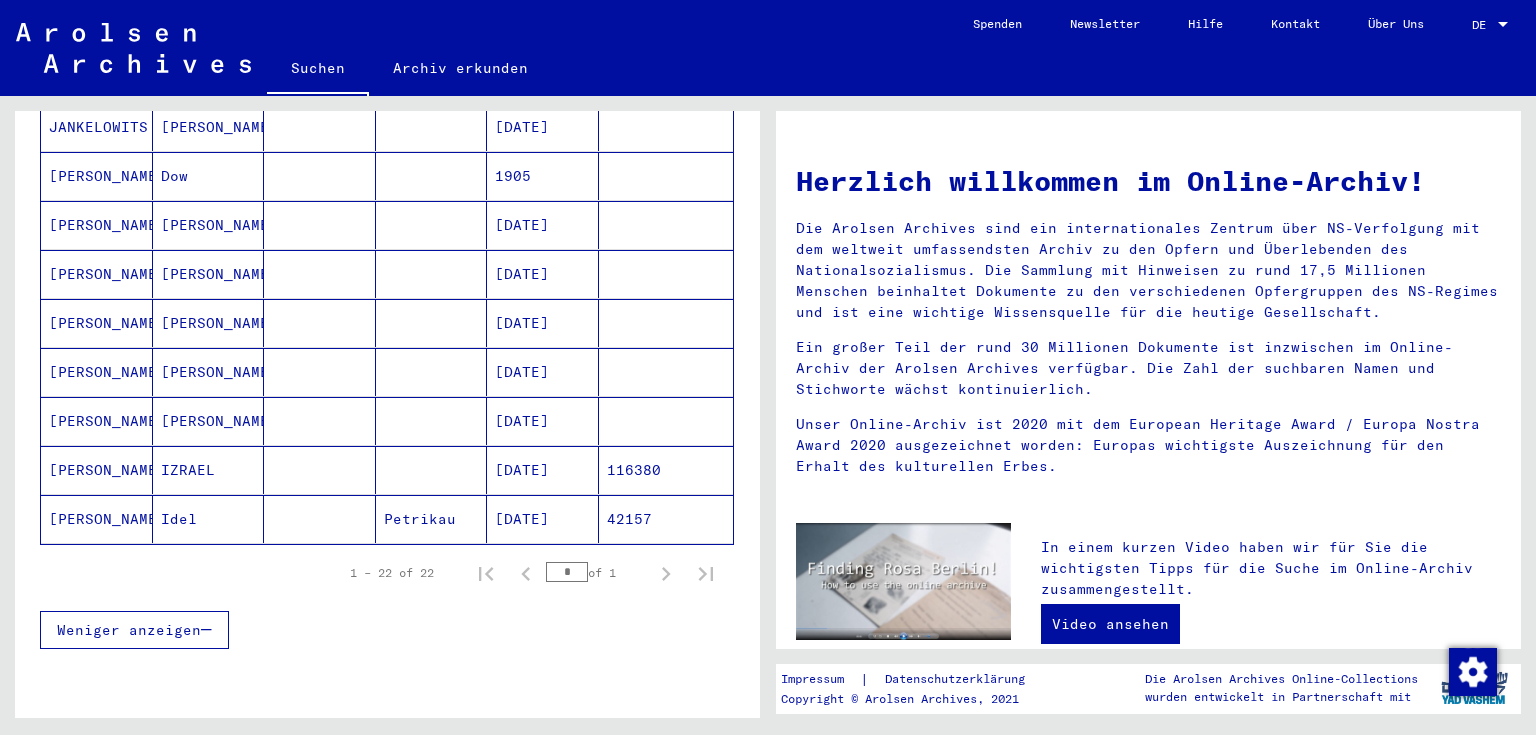 click on "[PERSON_NAME]" at bounding box center (97, 519) 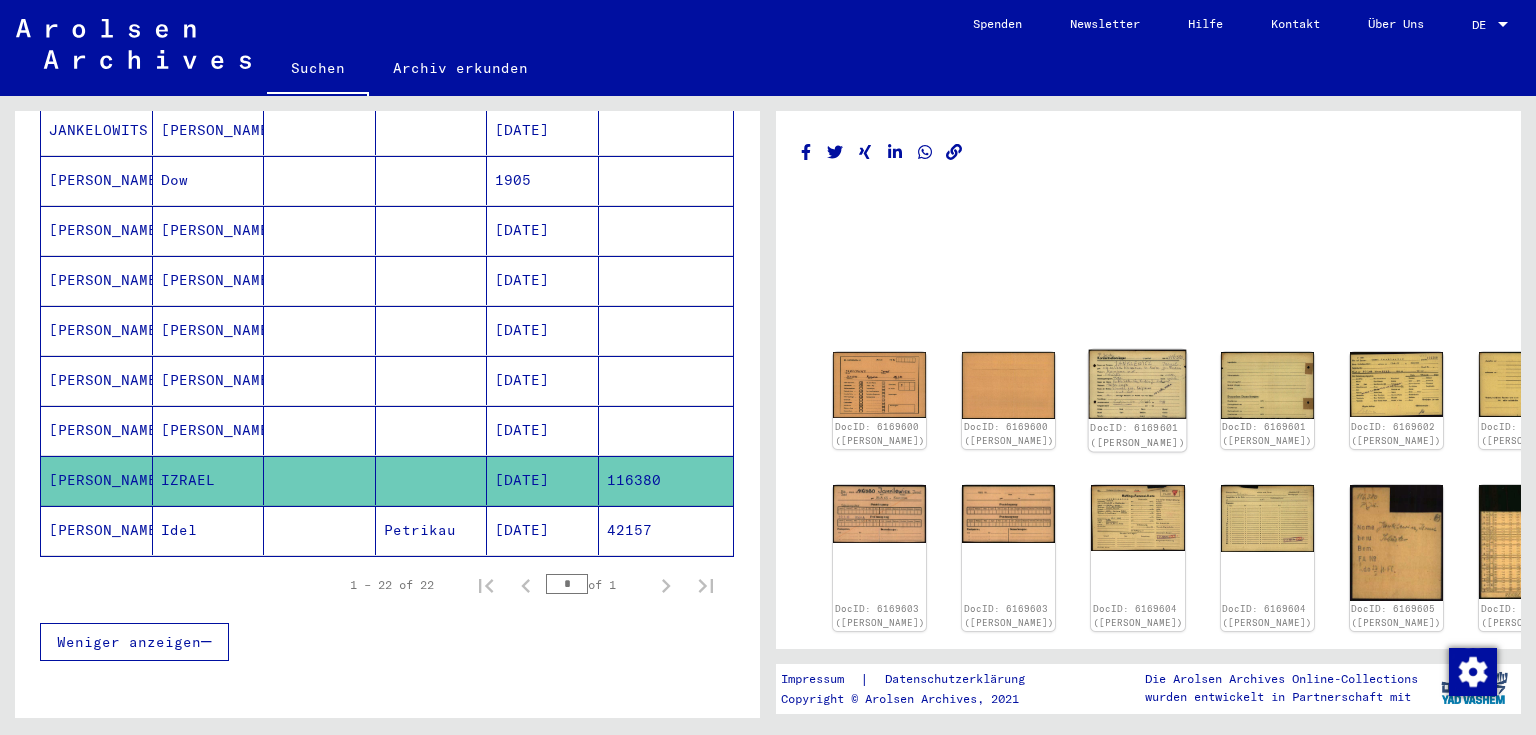 scroll, scrollTop: 0, scrollLeft: 0, axis: both 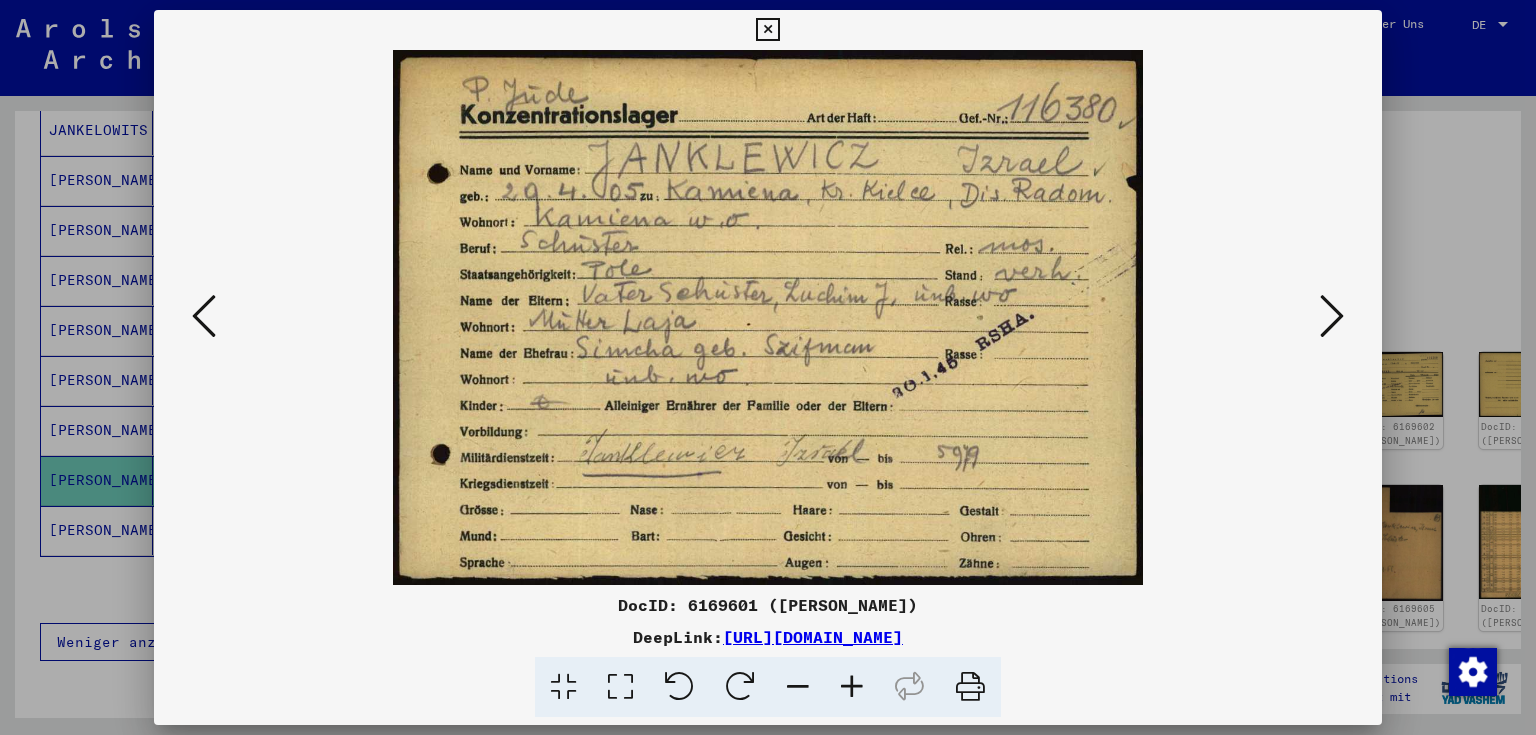 click at bounding box center (768, 367) 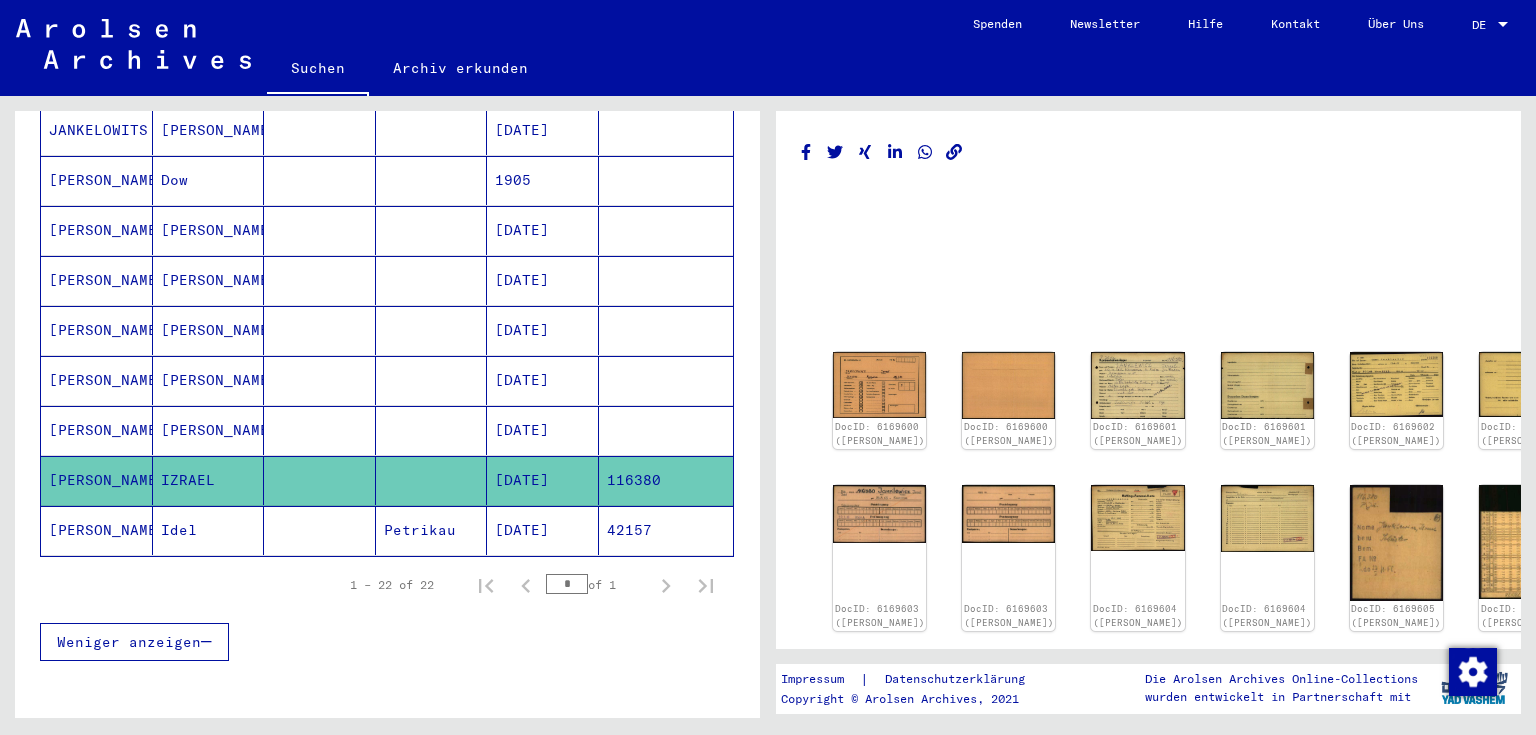click on "[PERSON_NAME]" 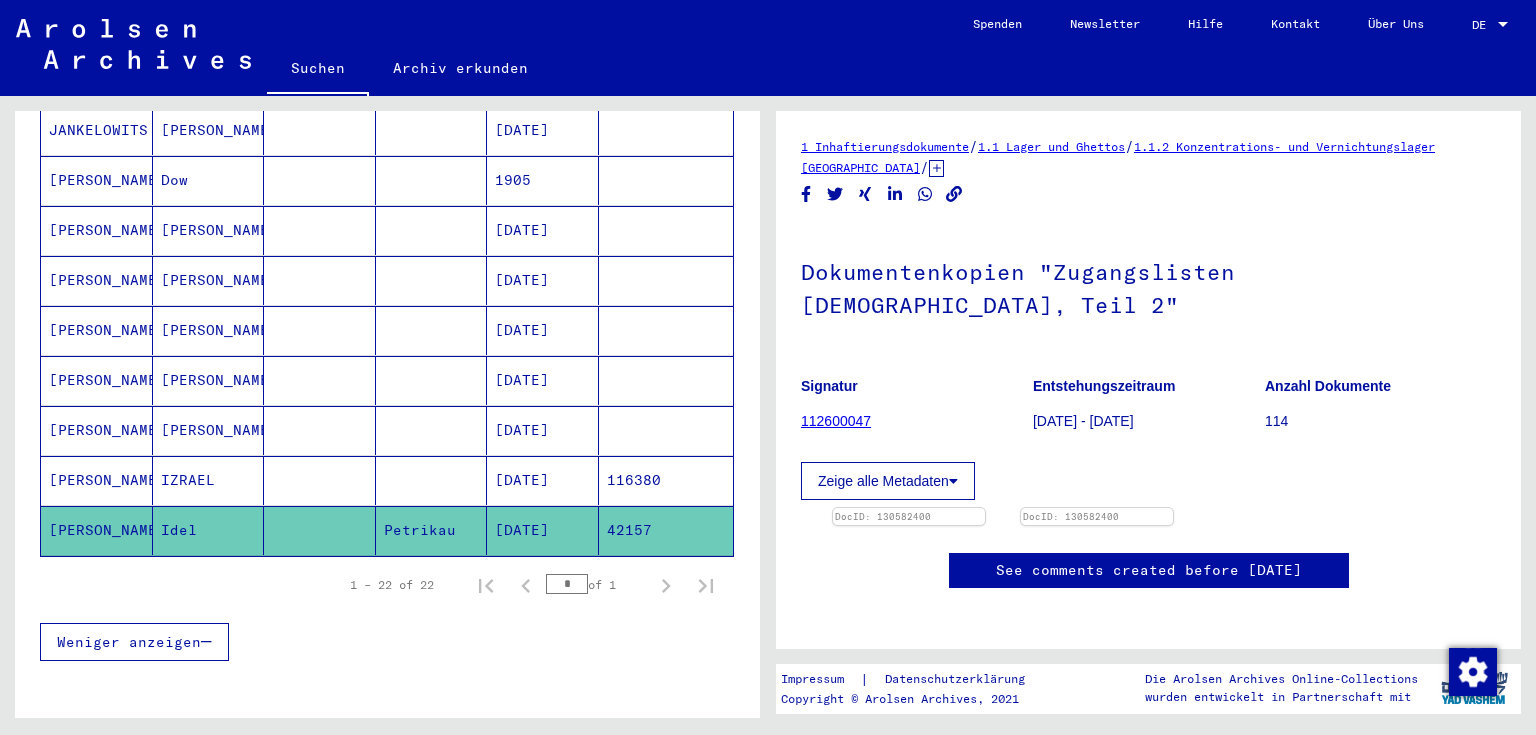scroll, scrollTop: 332, scrollLeft: 0, axis: vertical 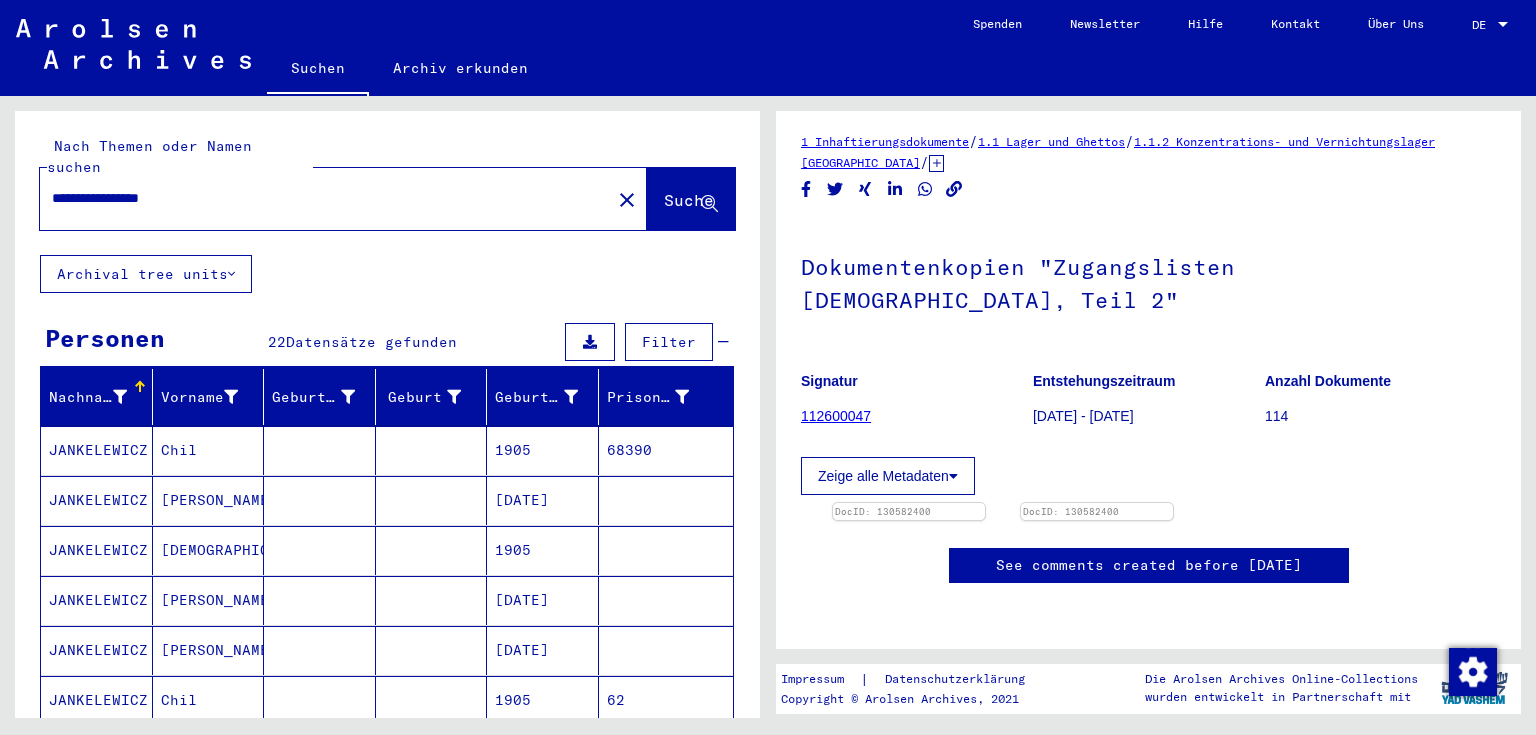 click on "**********" at bounding box center (325, 198) 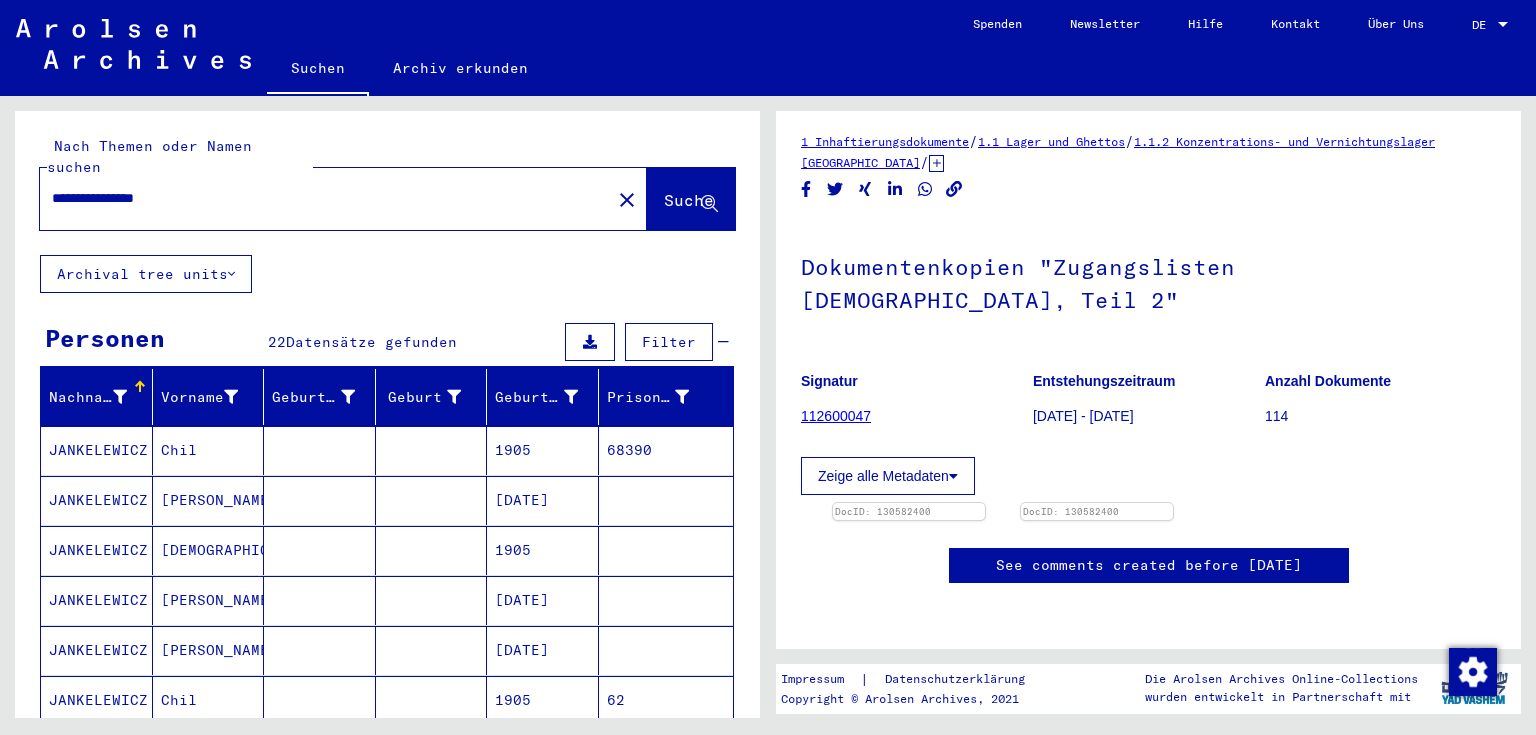 scroll, scrollTop: 0, scrollLeft: 0, axis: both 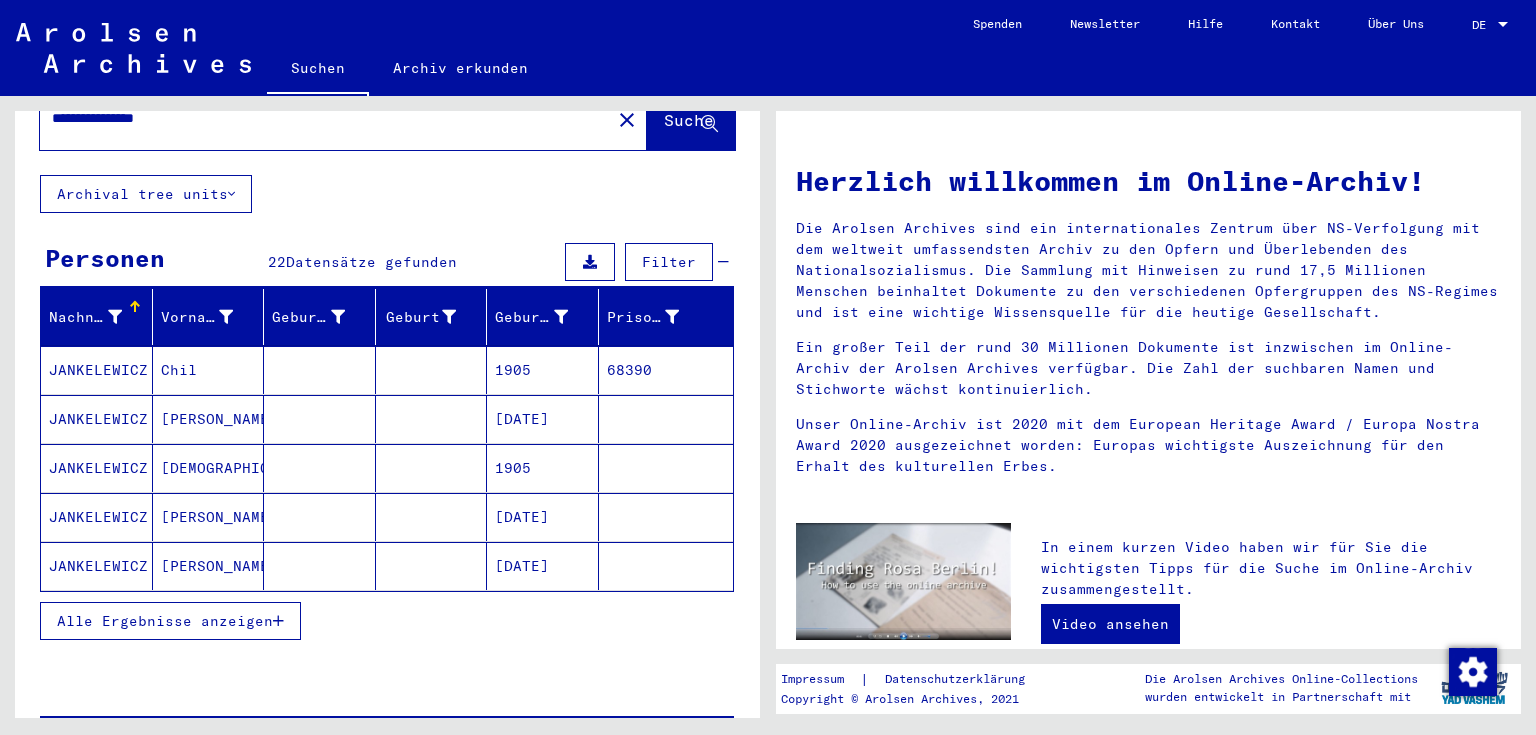 click on "Alle Ergebnisse anzeigen" at bounding box center (165, 621) 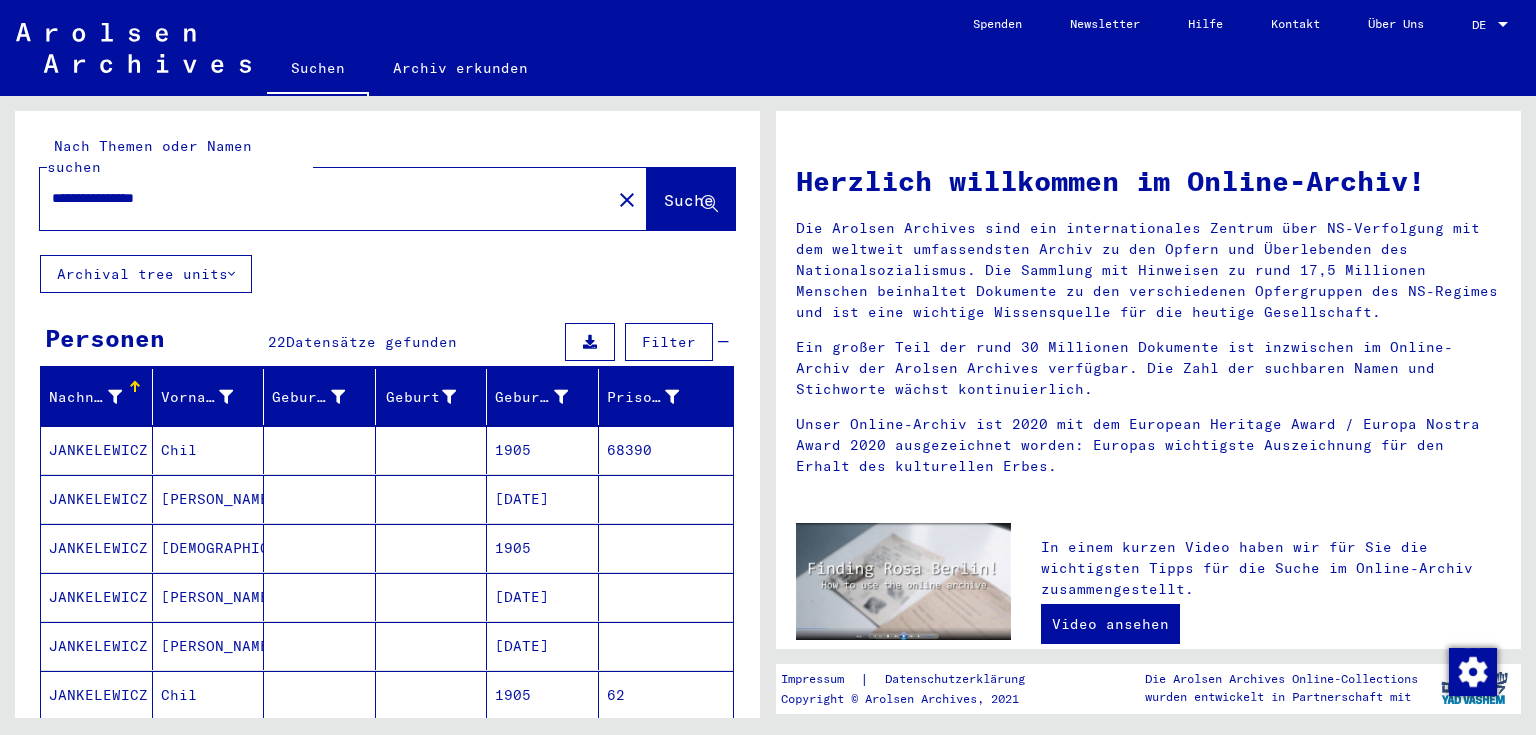 scroll, scrollTop: 0, scrollLeft: 0, axis: both 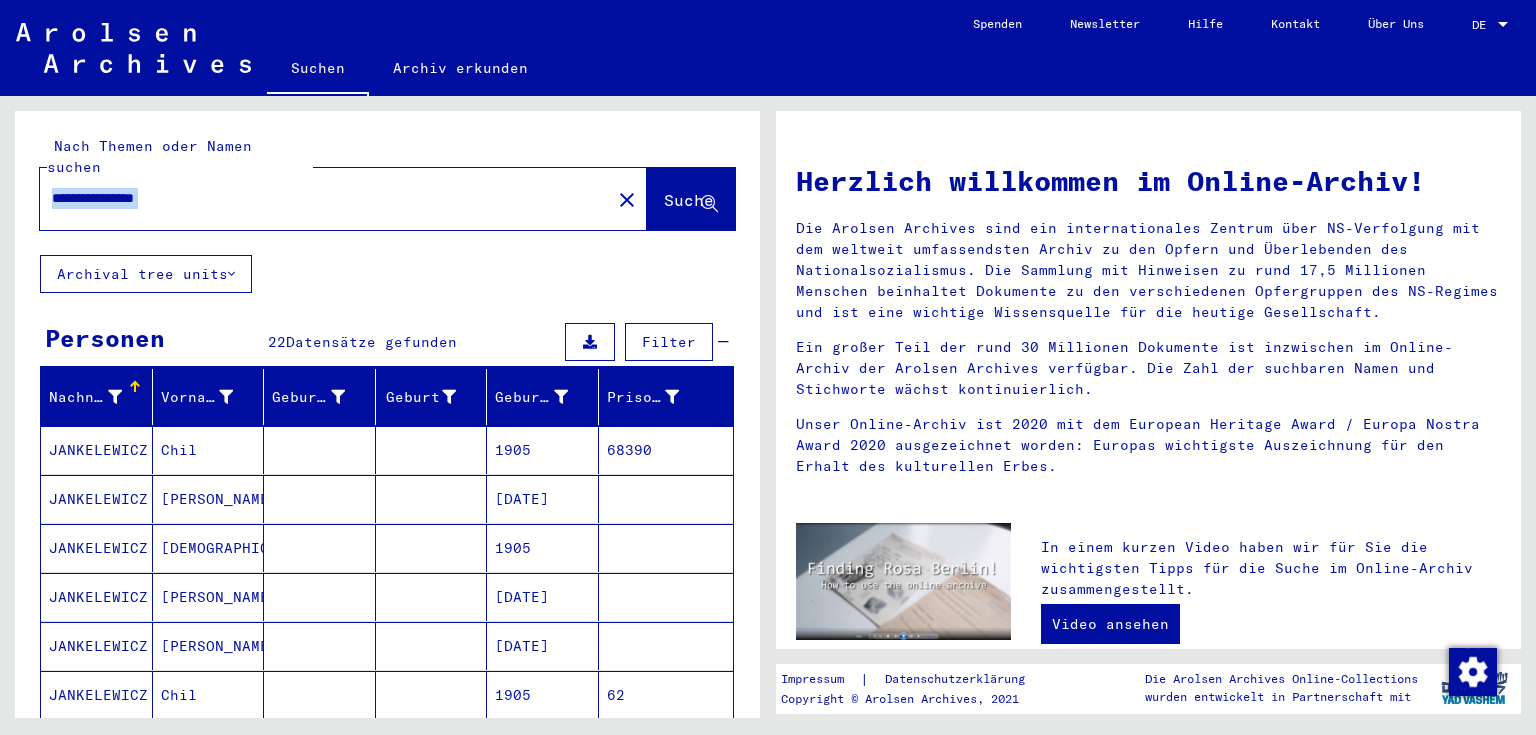 click on "**********" 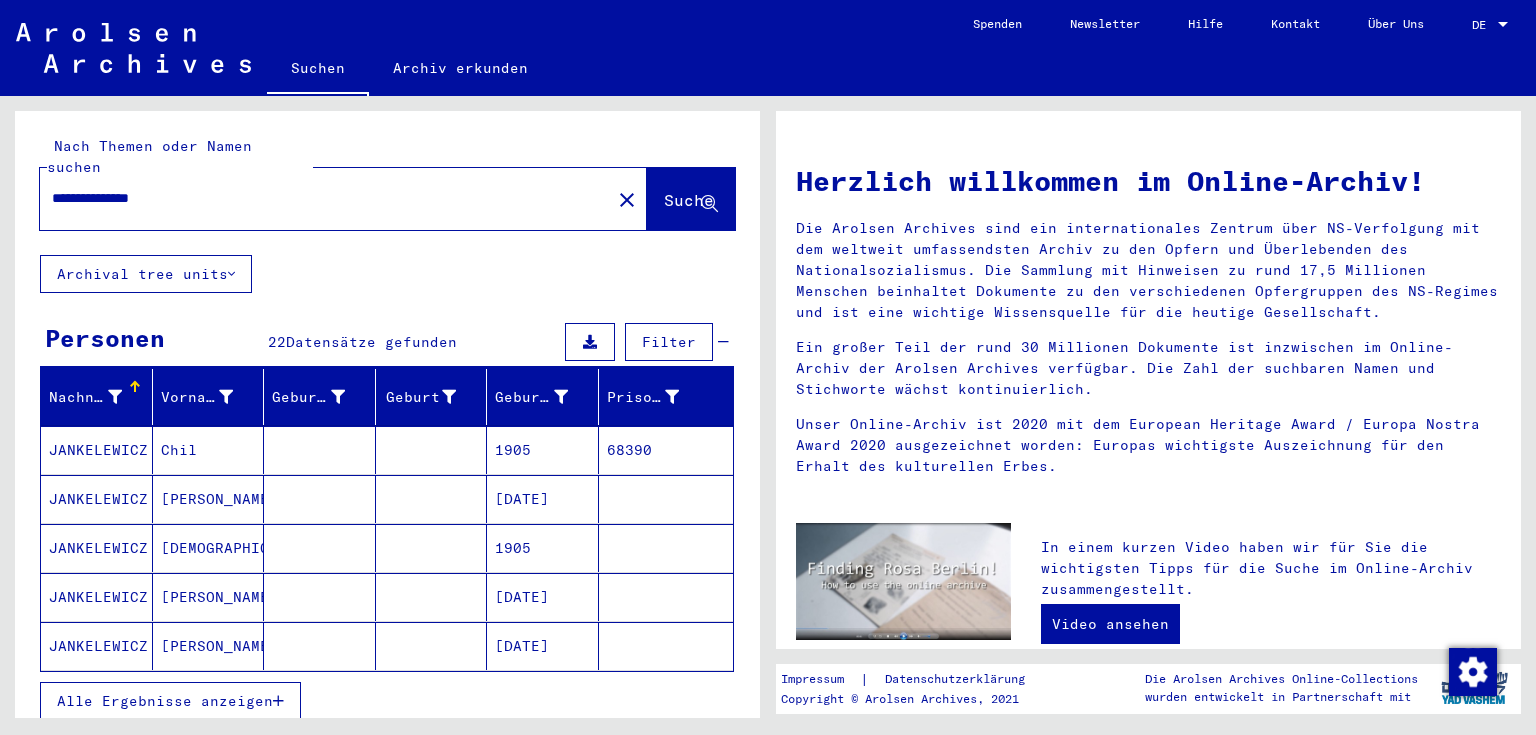 click on "**********" at bounding box center [319, 198] 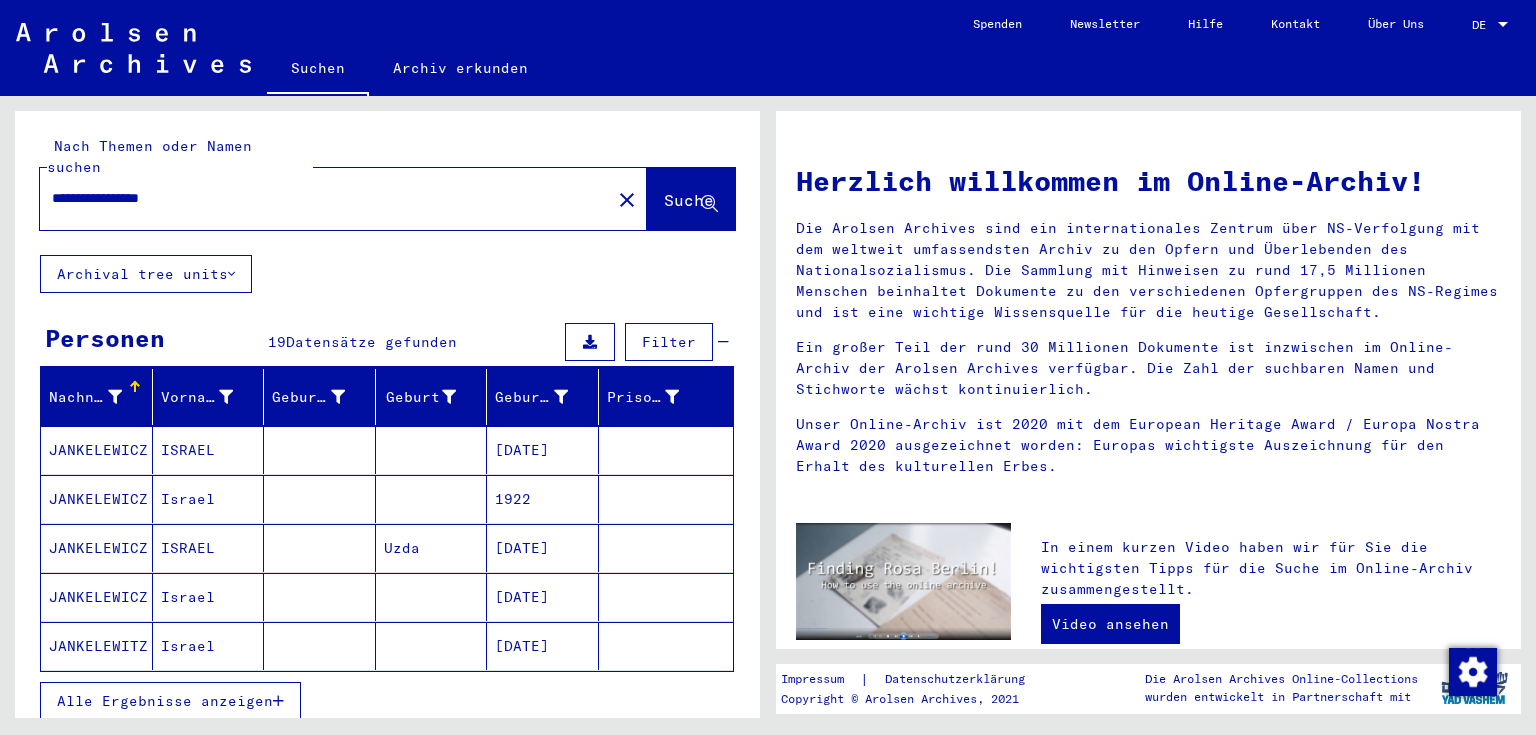scroll, scrollTop: 124, scrollLeft: 0, axis: vertical 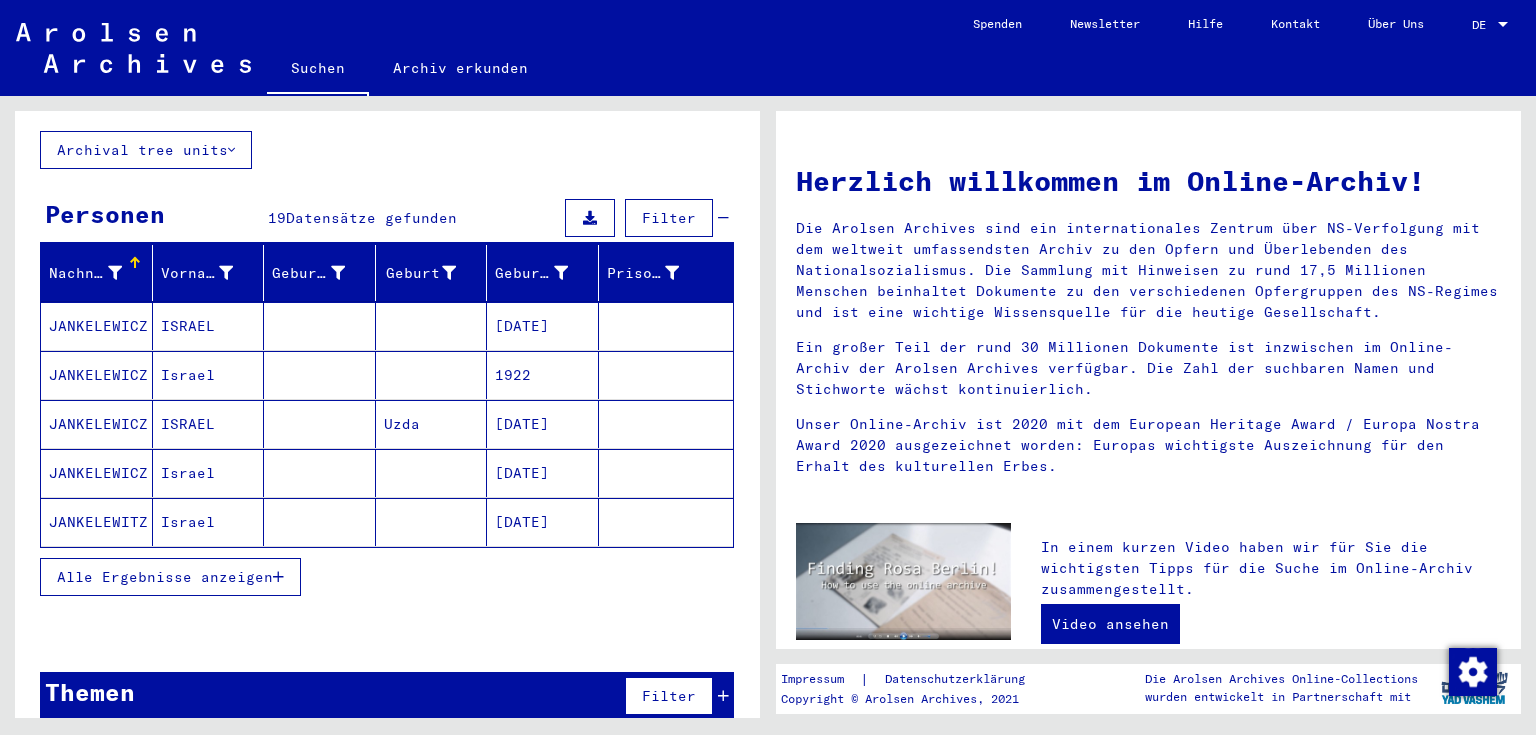 click on "Alle Ergebnisse anzeigen" at bounding box center [170, 577] 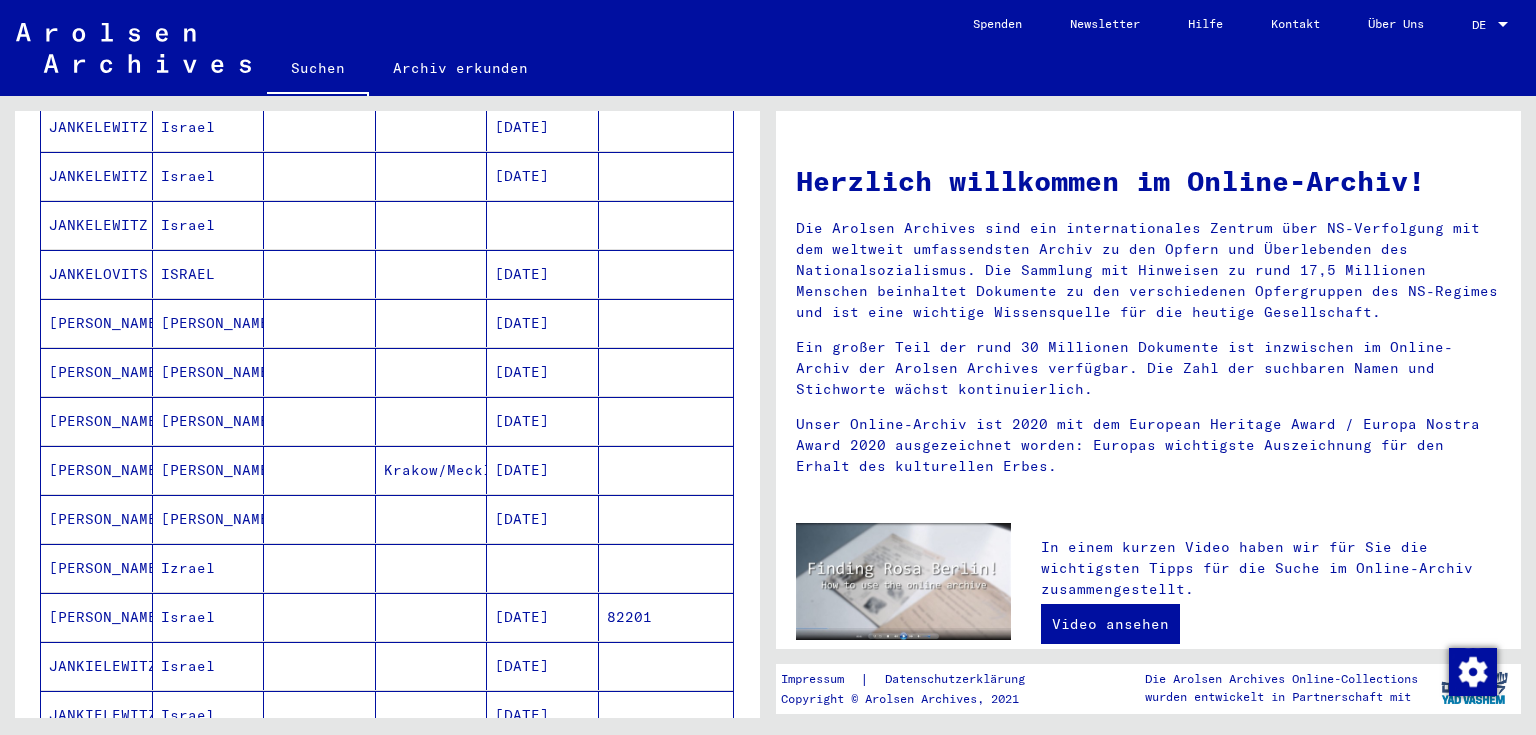scroll, scrollTop: 524, scrollLeft: 0, axis: vertical 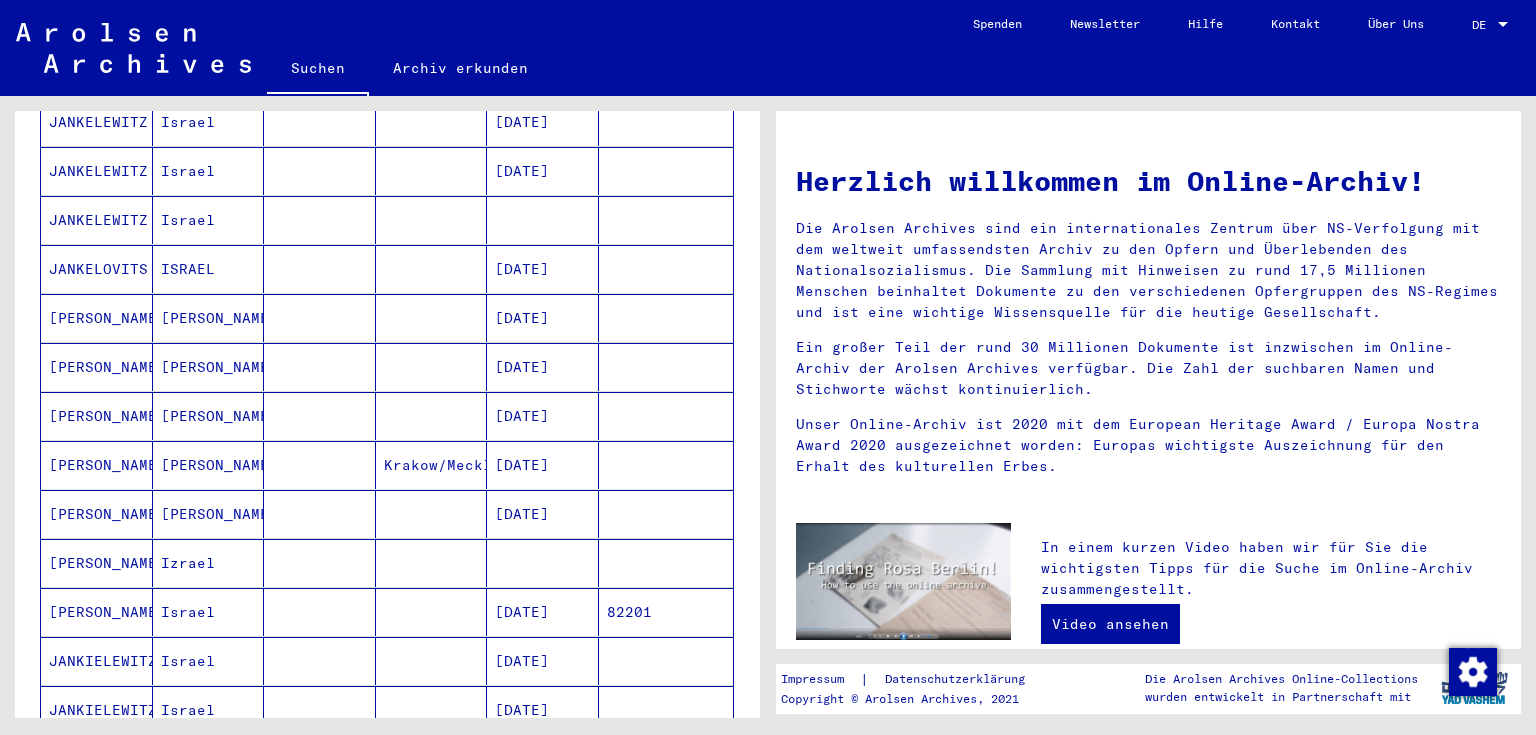 click on "JANKELEWITZ" at bounding box center [97, 269] 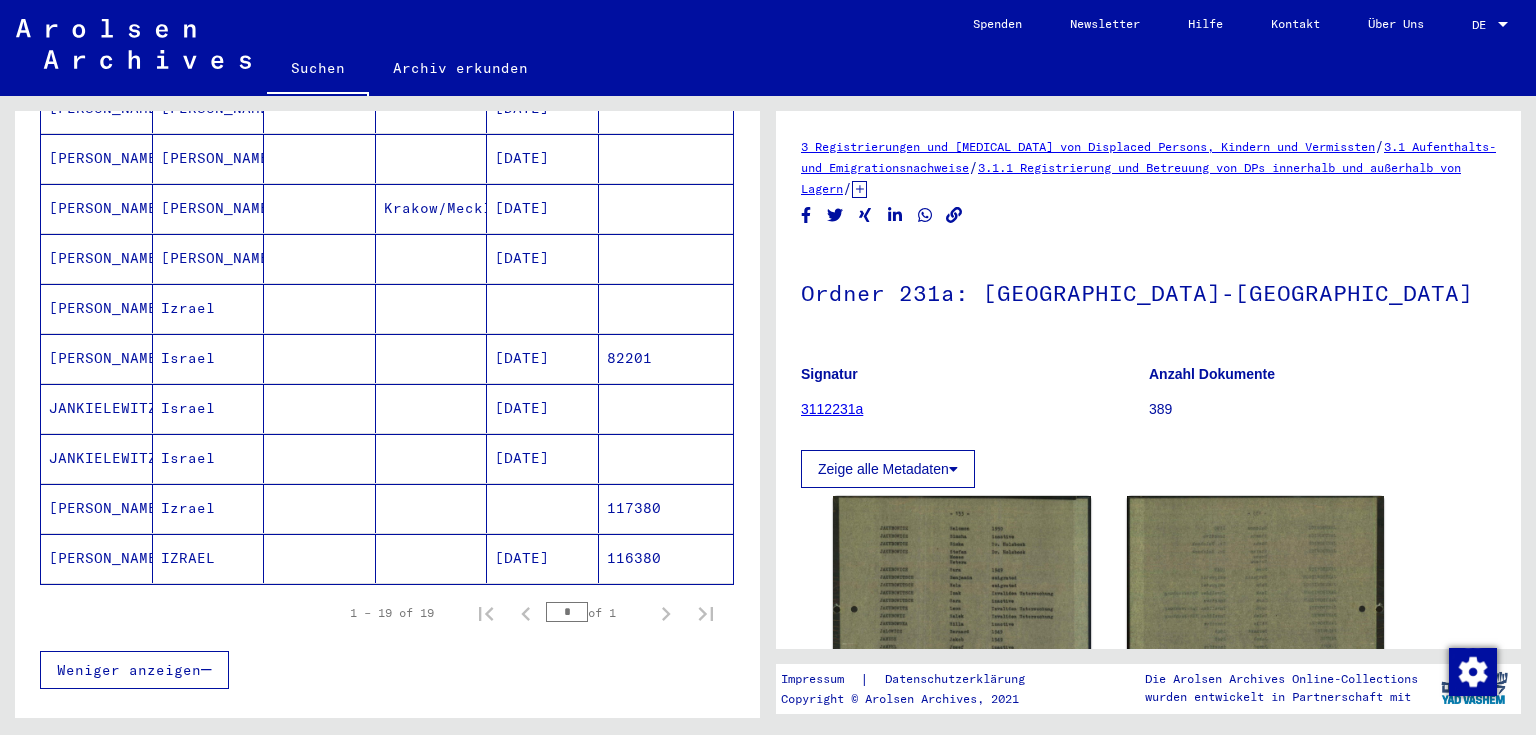 scroll, scrollTop: 847, scrollLeft: 0, axis: vertical 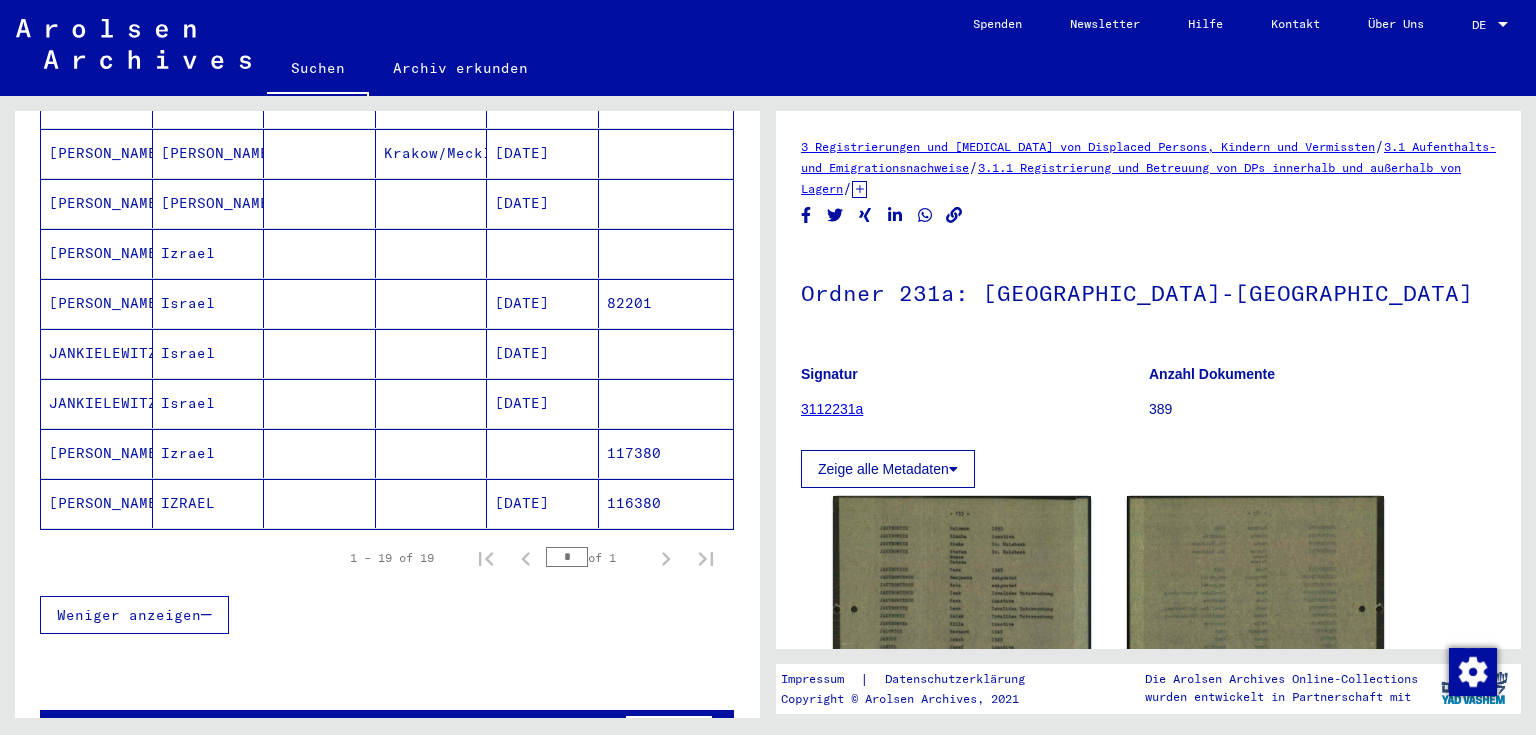click on "[PERSON_NAME]" at bounding box center (97, 303) 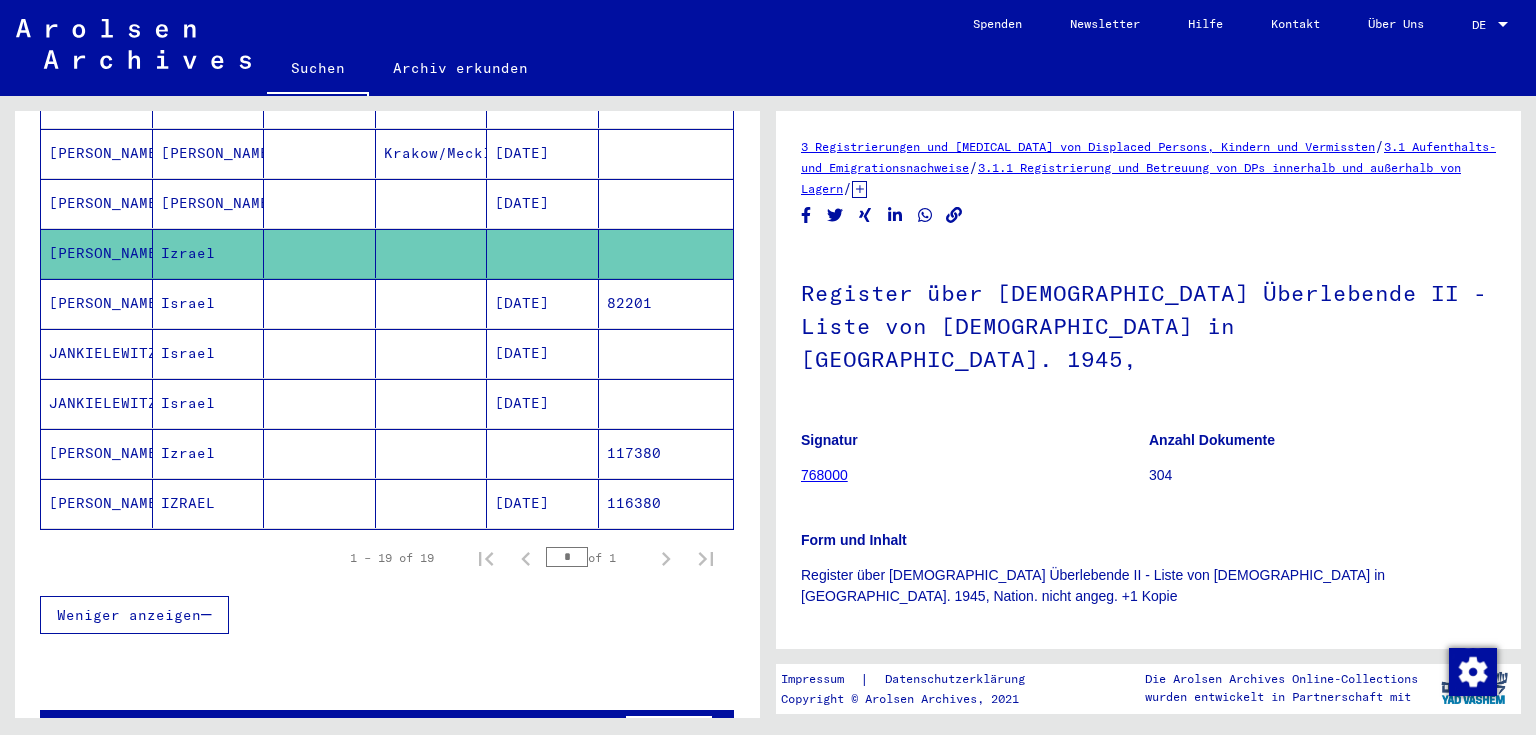 scroll, scrollTop: 0, scrollLeft: 0, axis: both 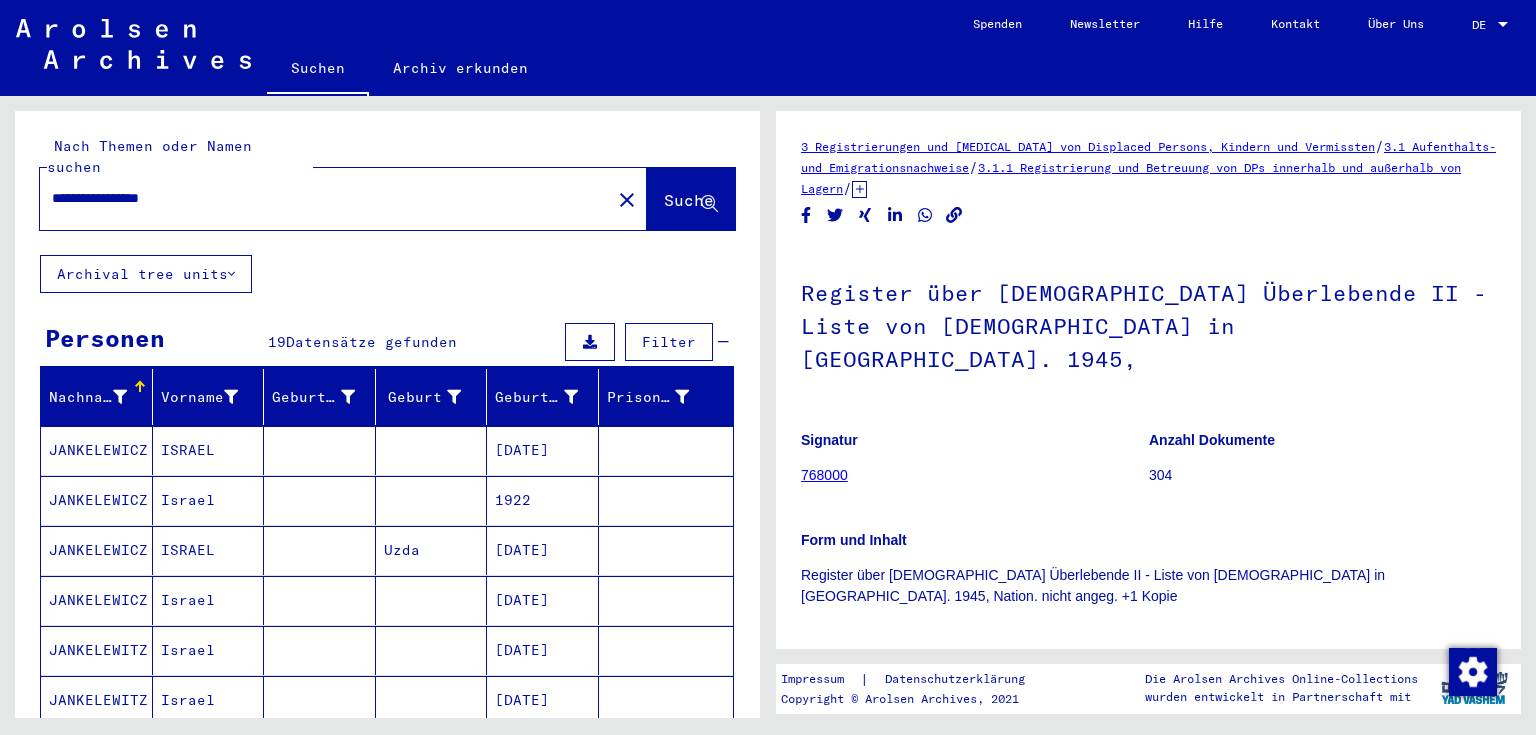 click on "**********" at bounding box center [325, 198] 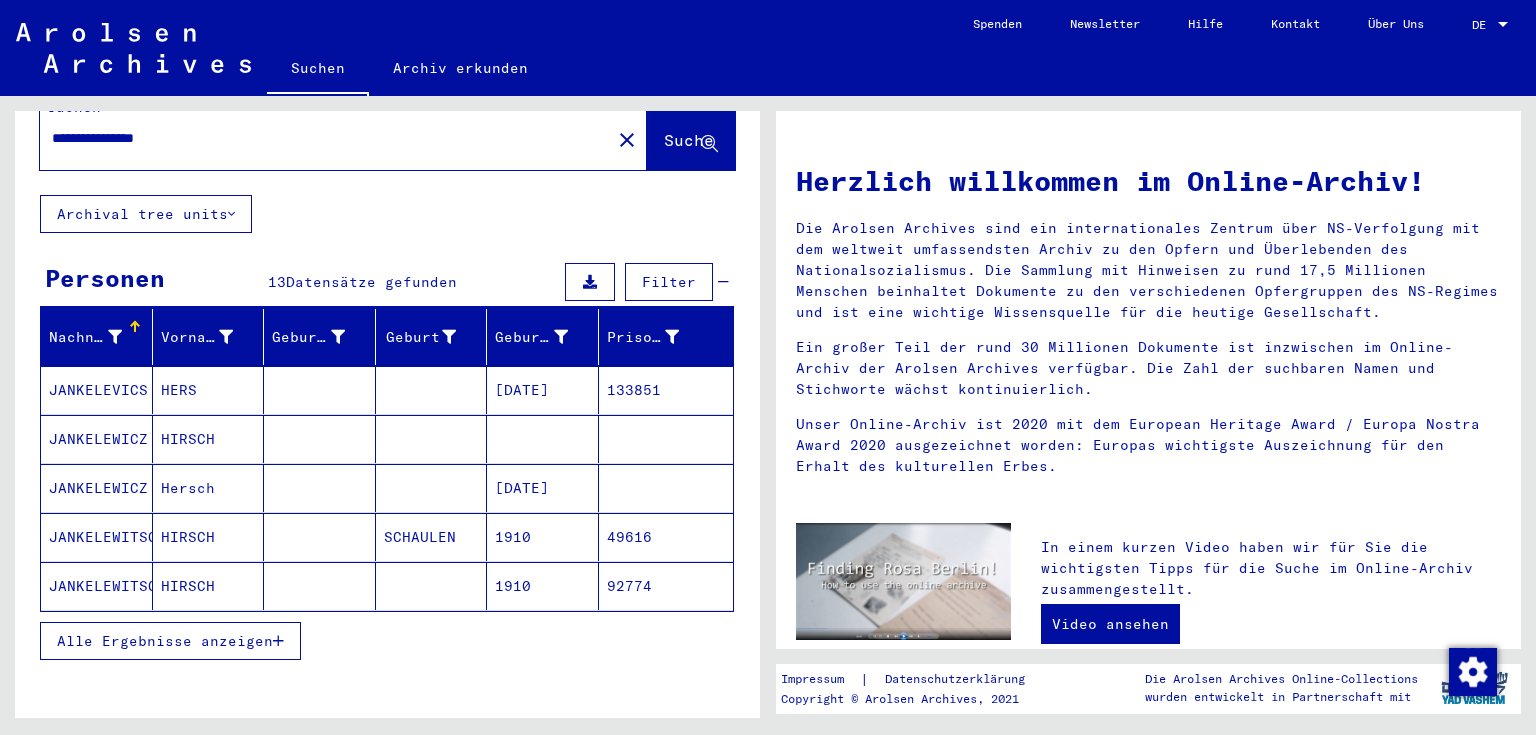 scroll, scrollTop: 124, scrollLeft: 0, axis: vertical 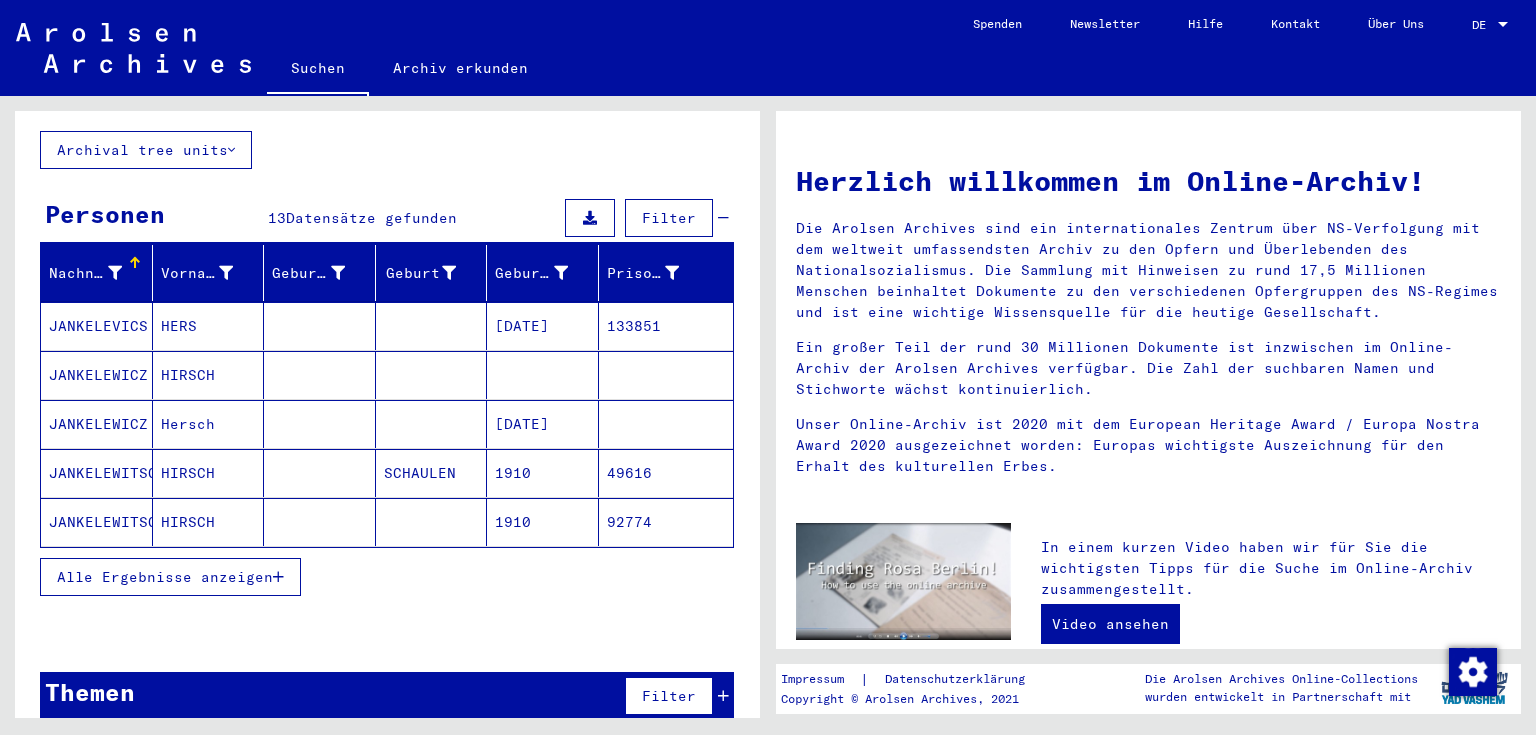 click on "Alle Ergebnisse anzeigen" at bounding box center (387, 577) 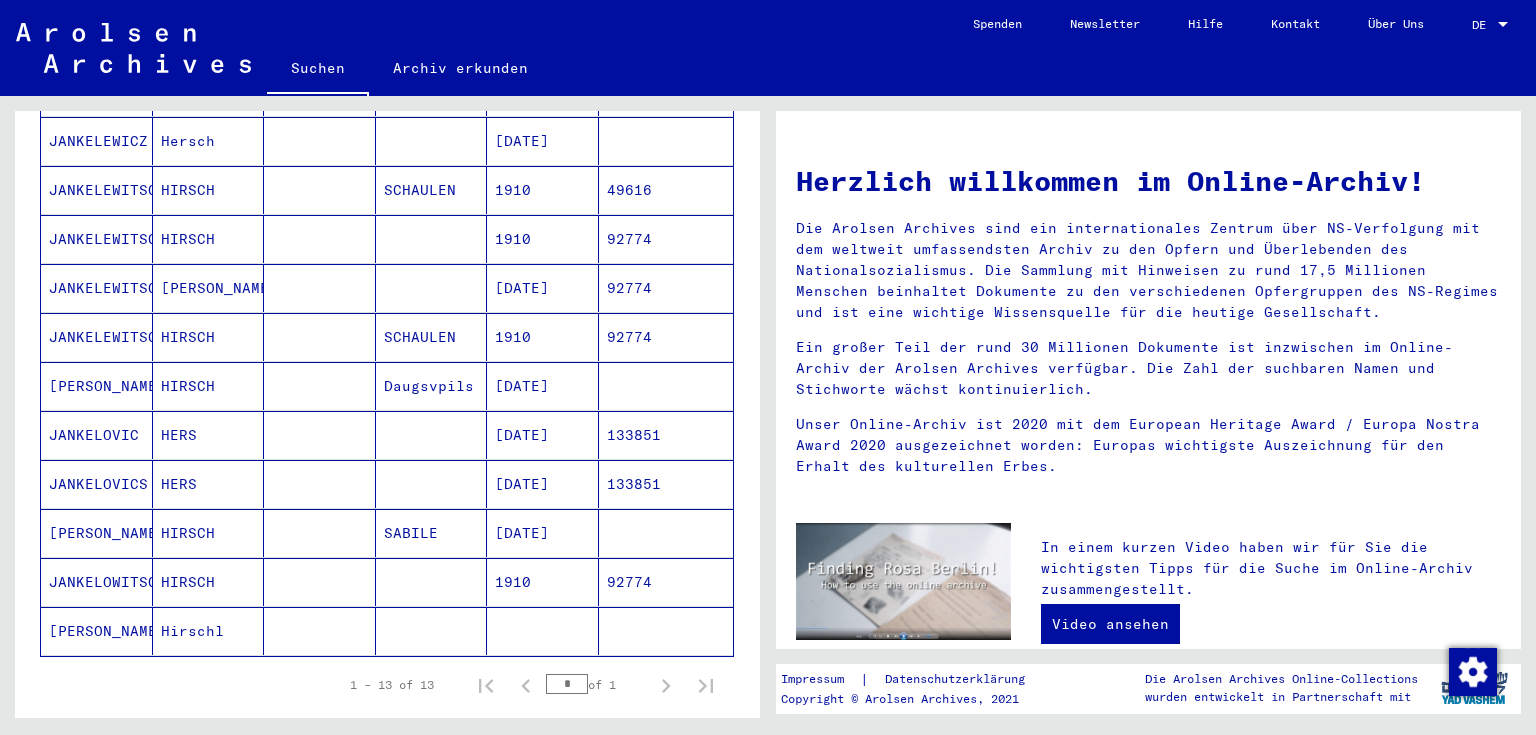 scroll, scrollTop: 444, scrollLeft: 0, axis: vertical 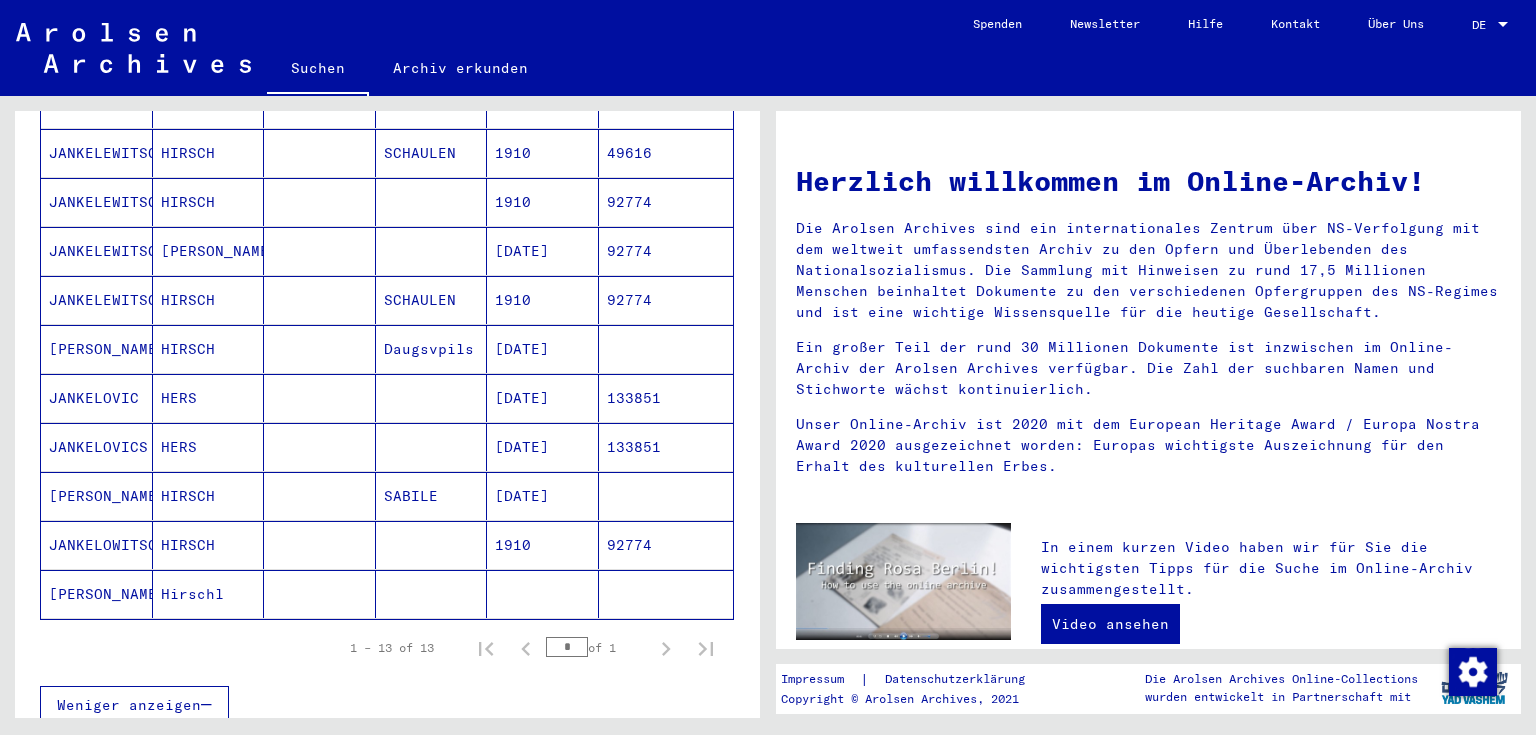 click on "JANKELOVIC" at bounding box center (97, 447) 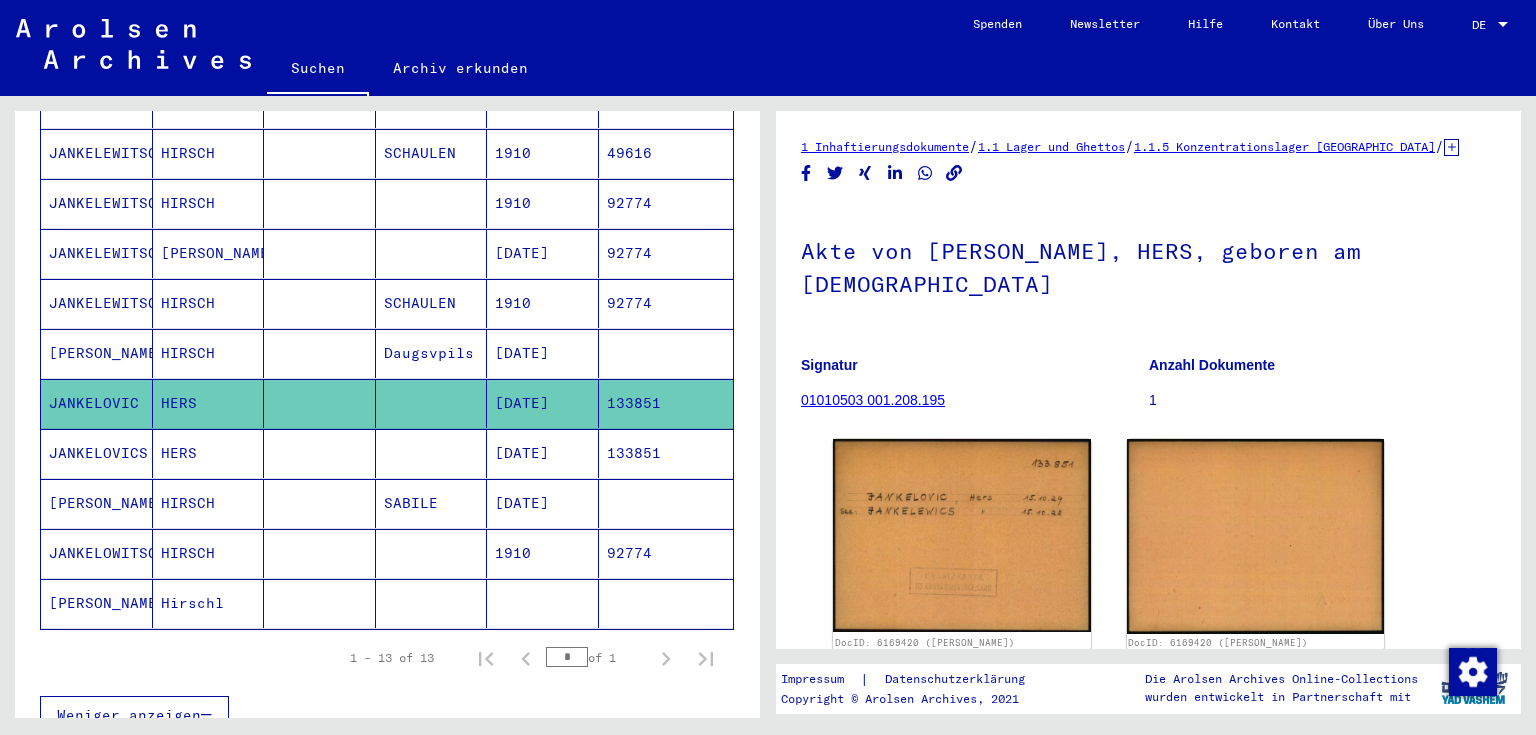 scroll, scrollTop: 0, scrollLeft: 0, axis: both 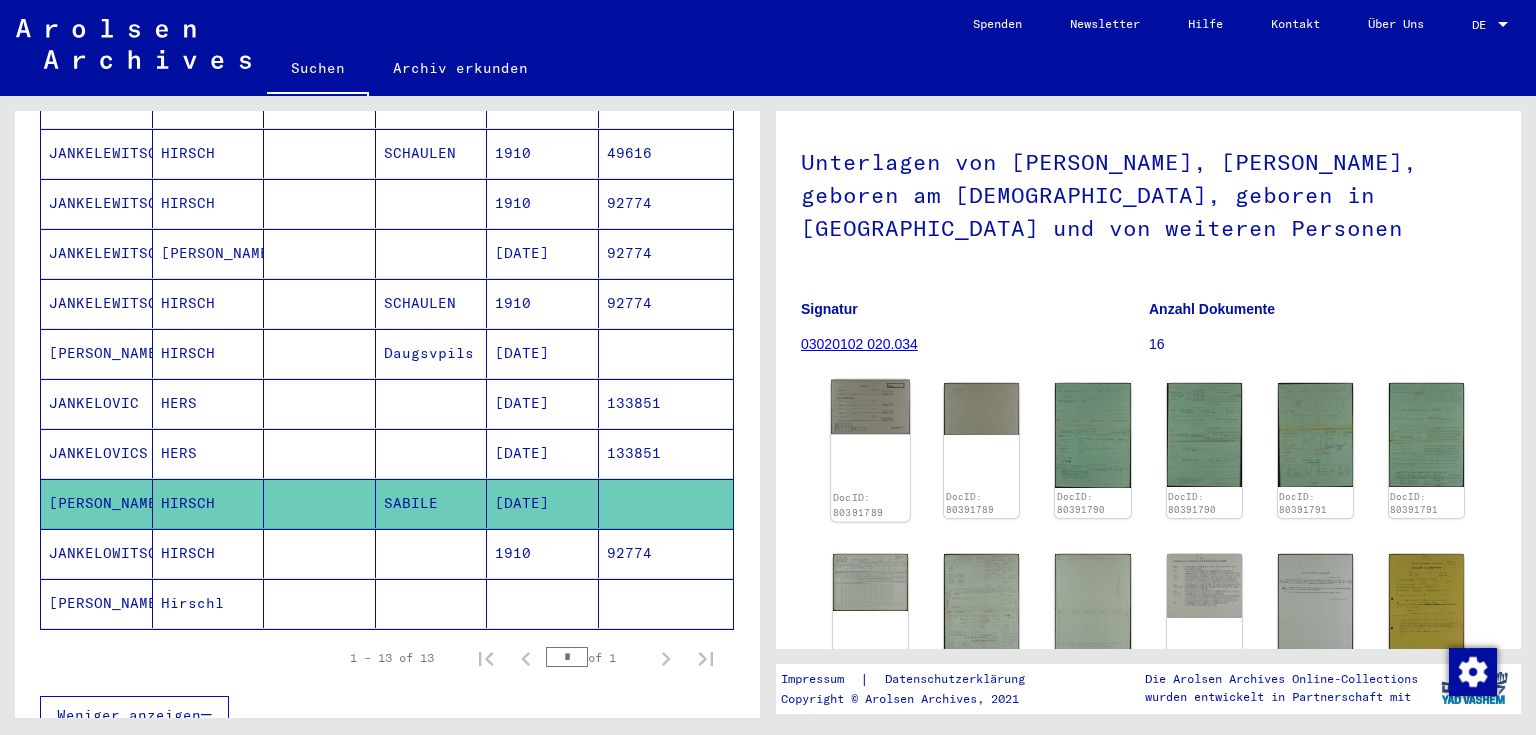 click 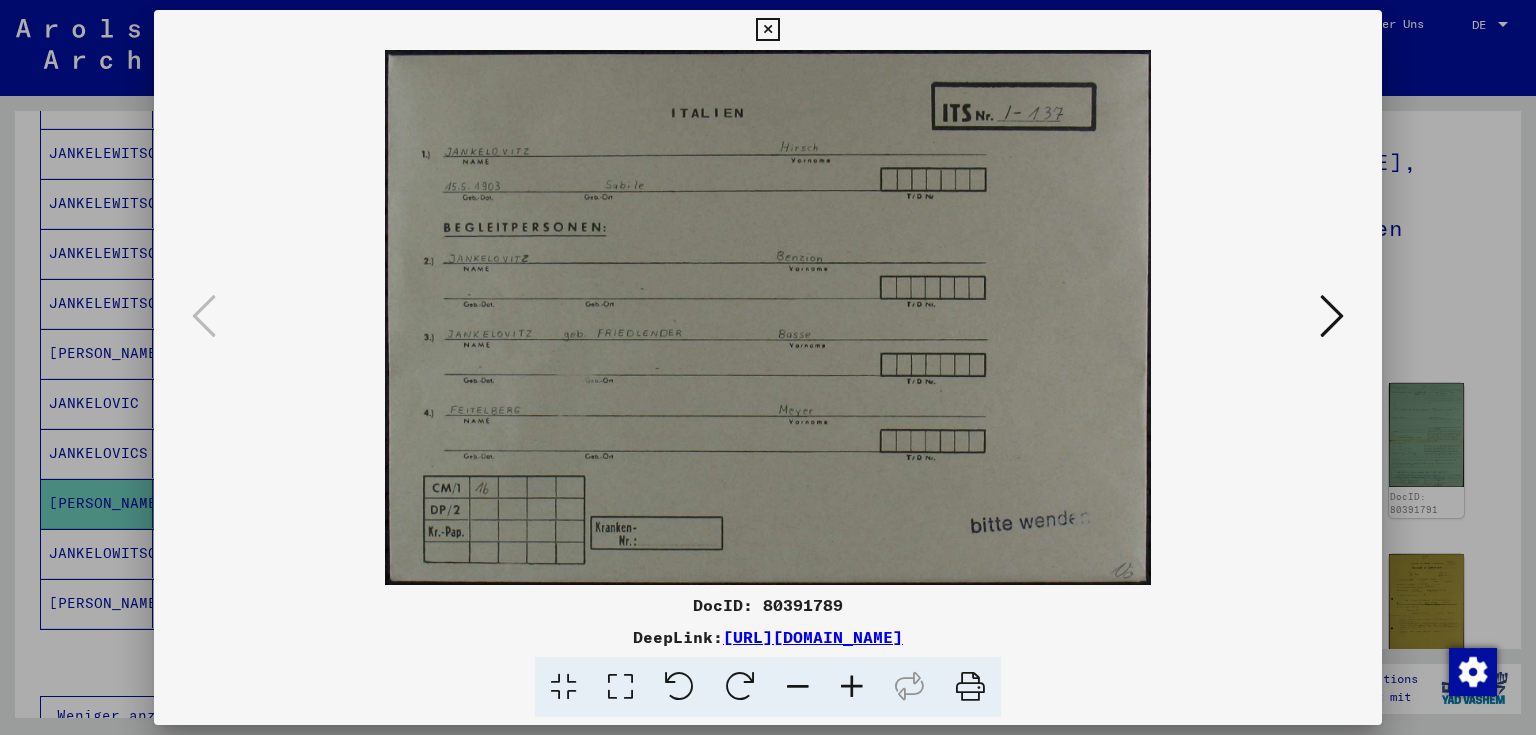 click at bounding box center (768, 367) 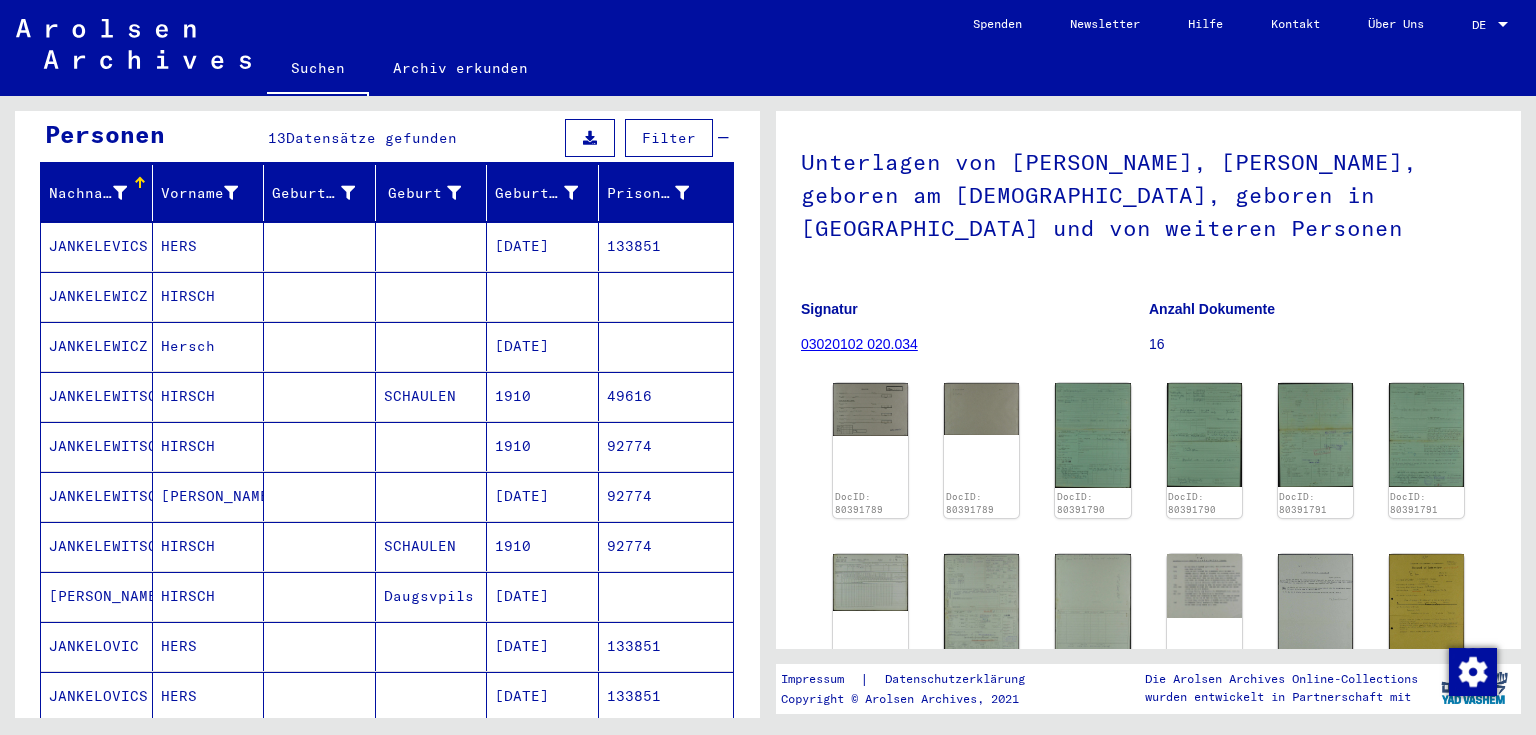 scroll, scrollTop: 0, scrollLeft: 0, axis: both 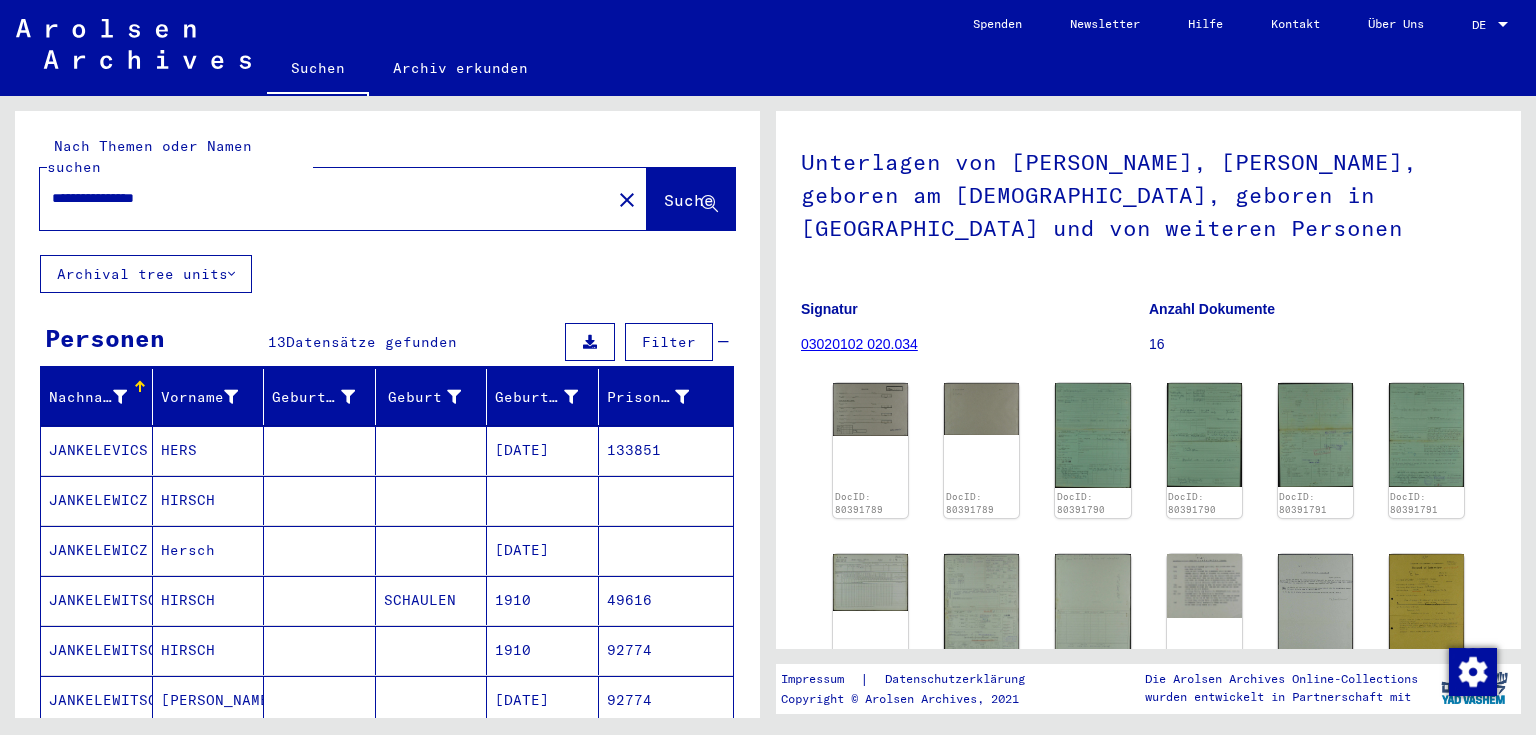 click on "**********" at bounding box center (325, 198) 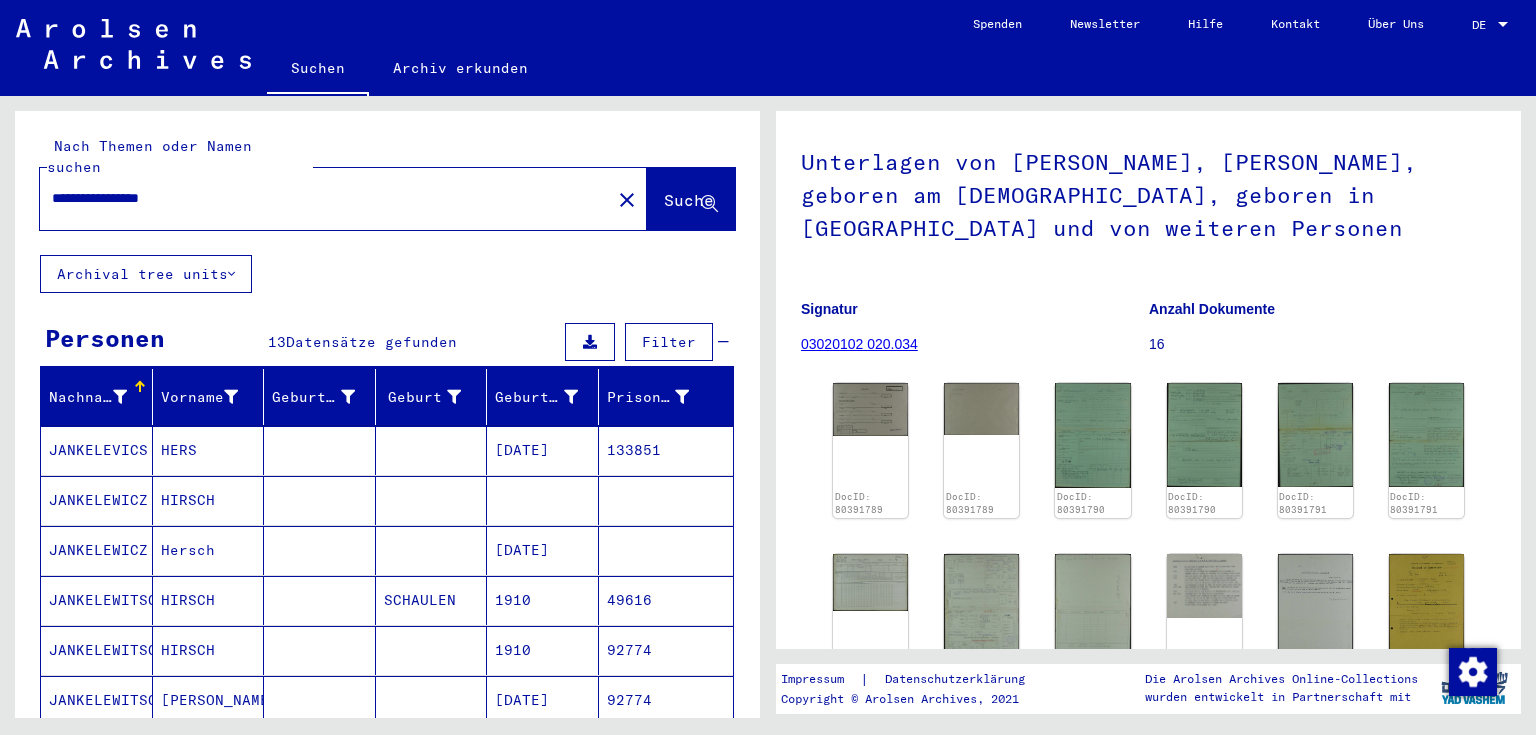 type on "**********" 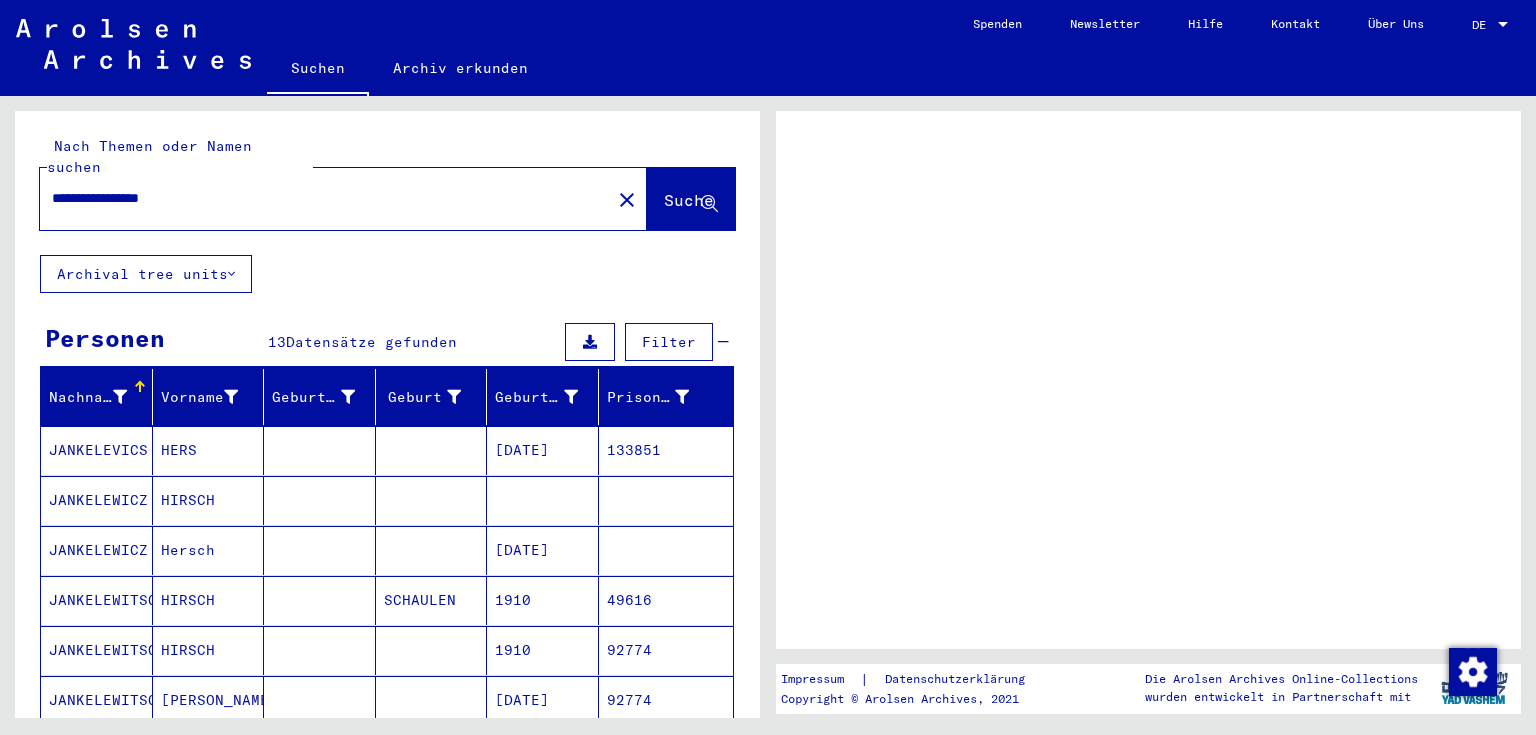 scroll, scrollTop: 0, scrollLeft: 0, axis: both 